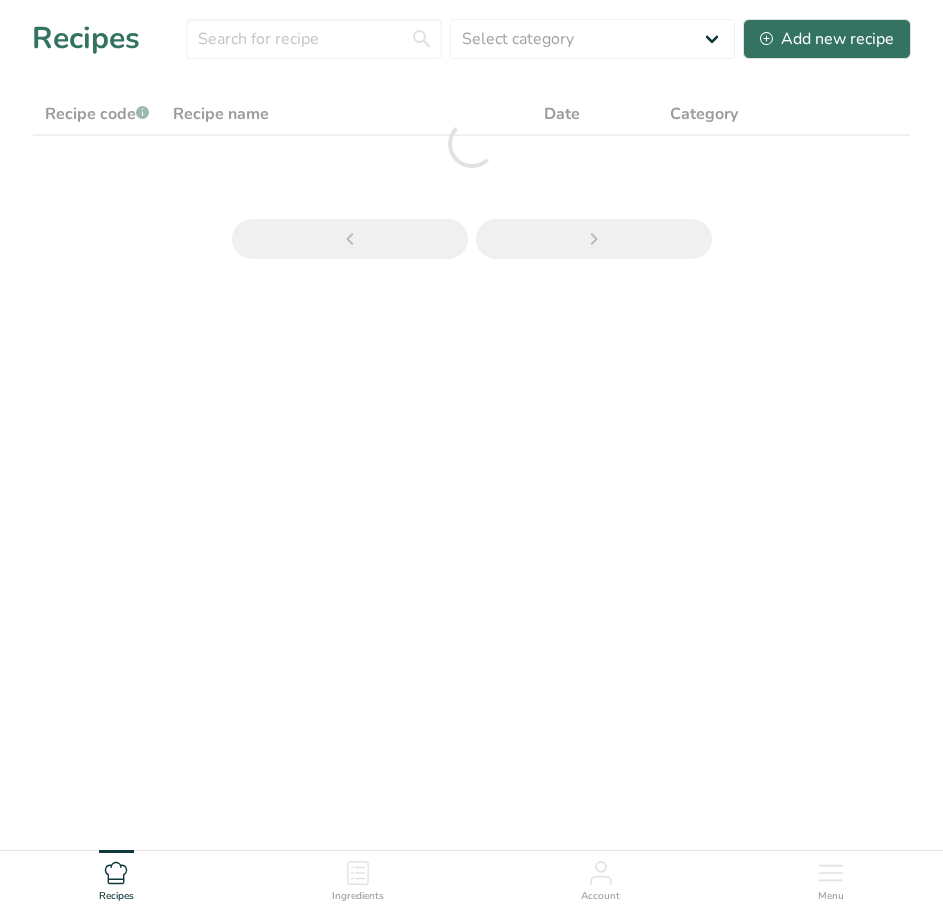 scroll, scrollTop: 0, scrollLeft: 0, axis: both 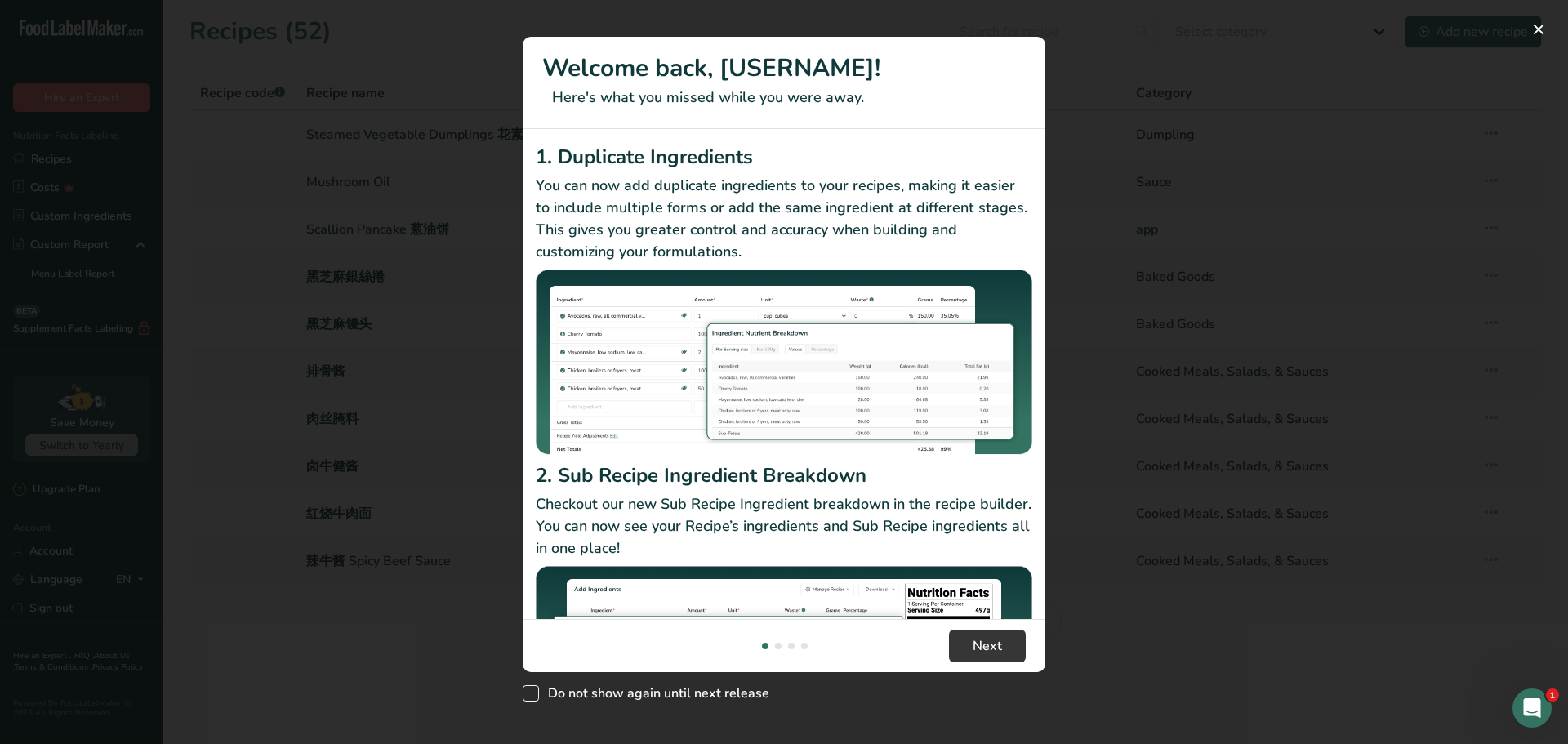 click on "Do not show again until next release" at bounding box center (654, 693) 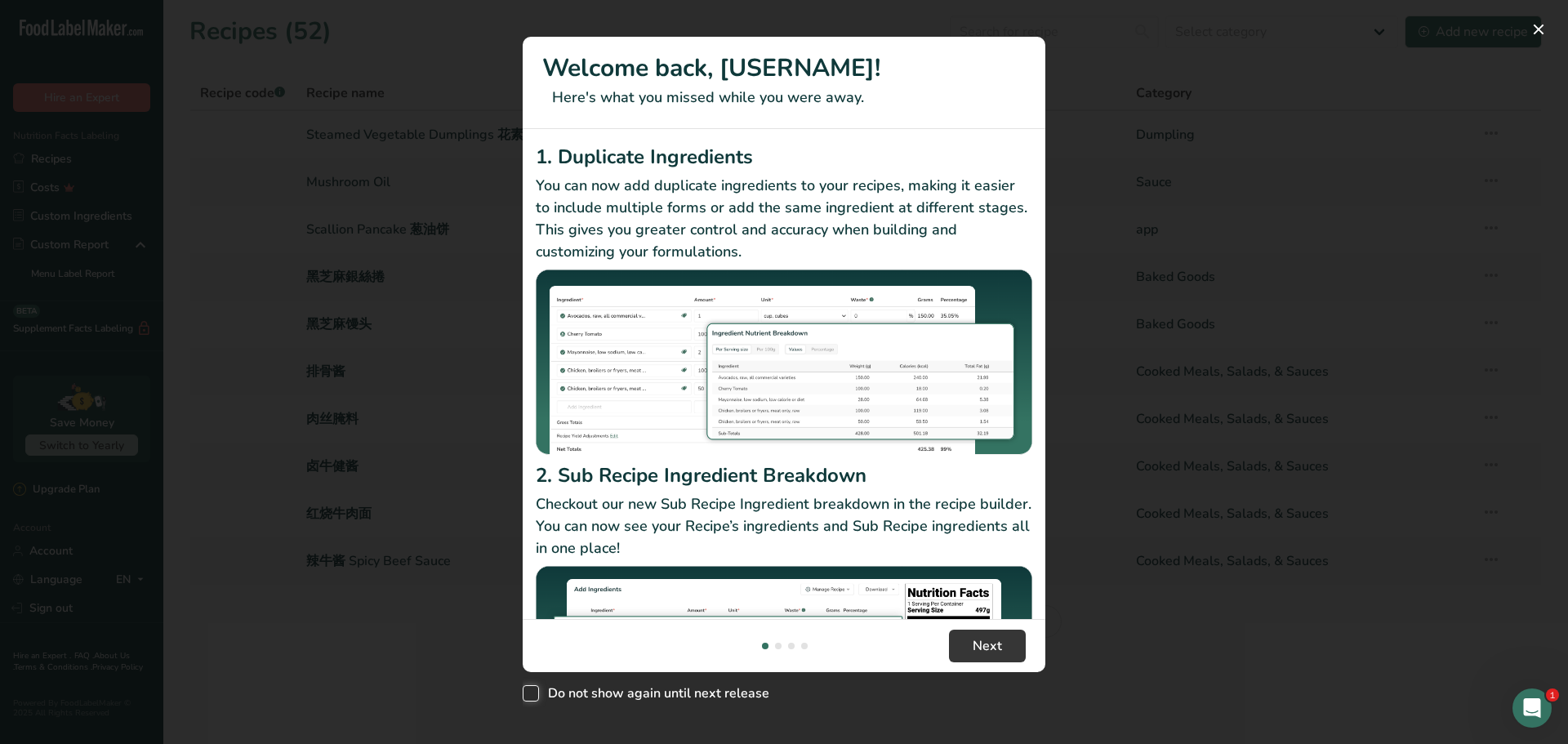 click on "Do not show again until next release" at bounding box center (528, 693) 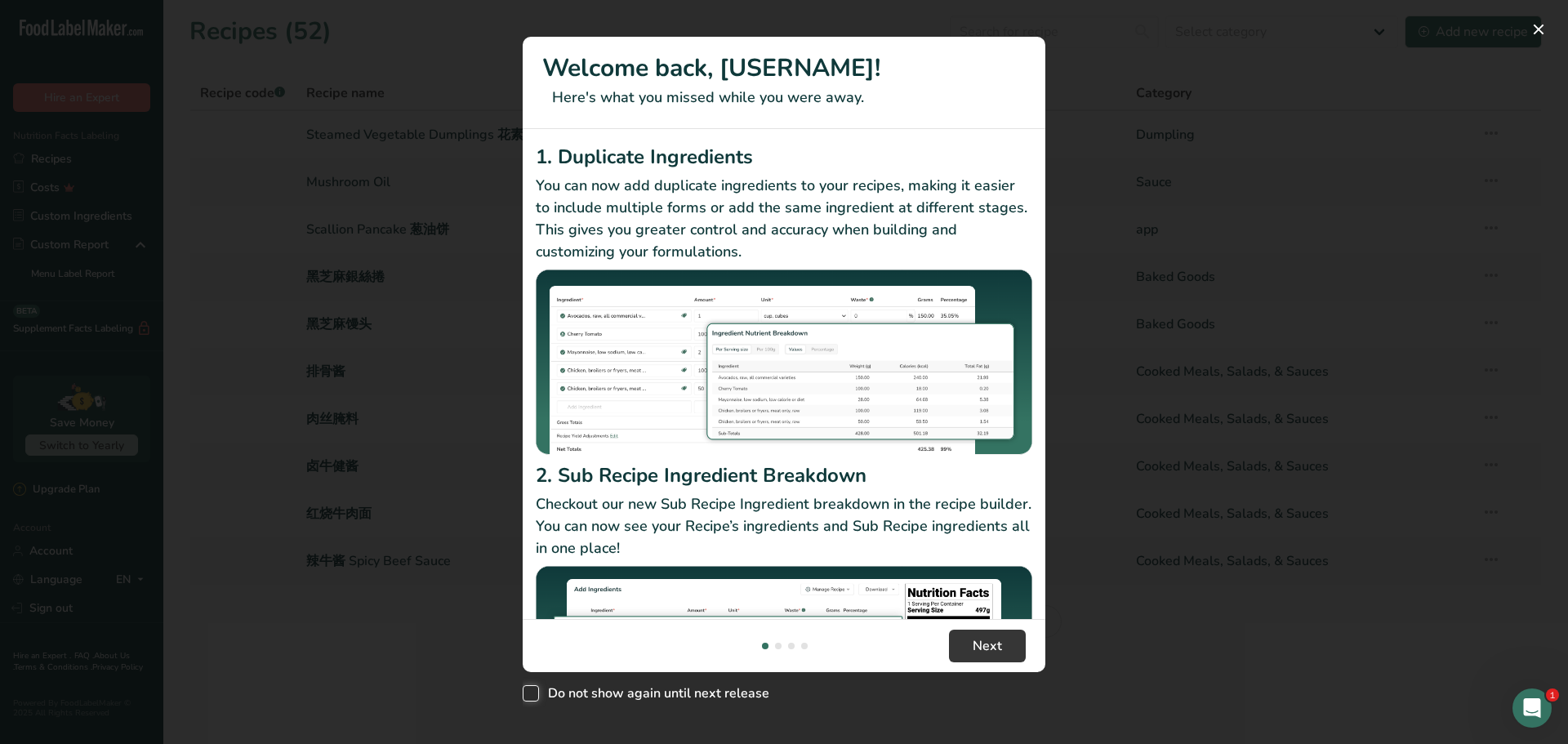 checkbox on "true" 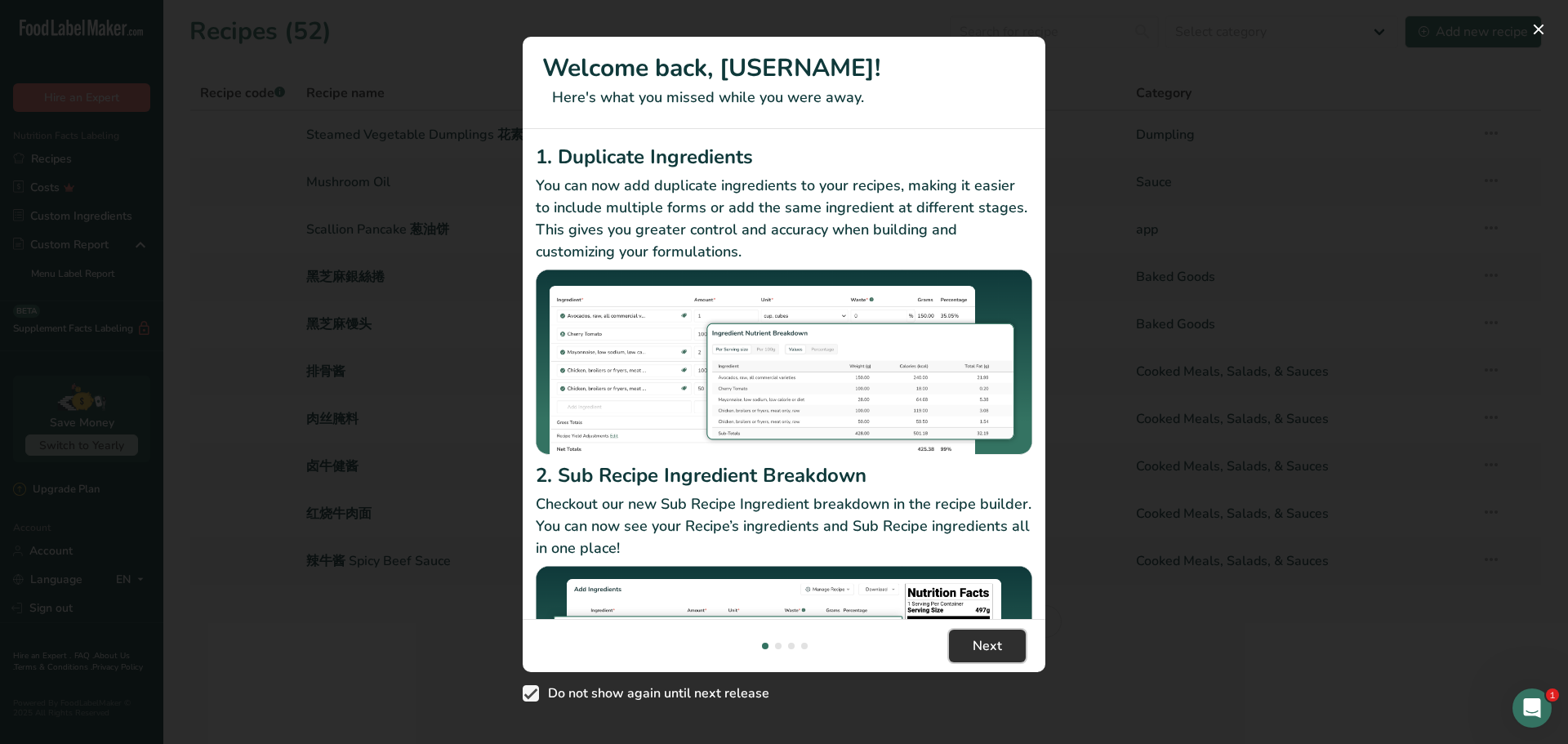 click on "Next" at bounding box center [987, 646] 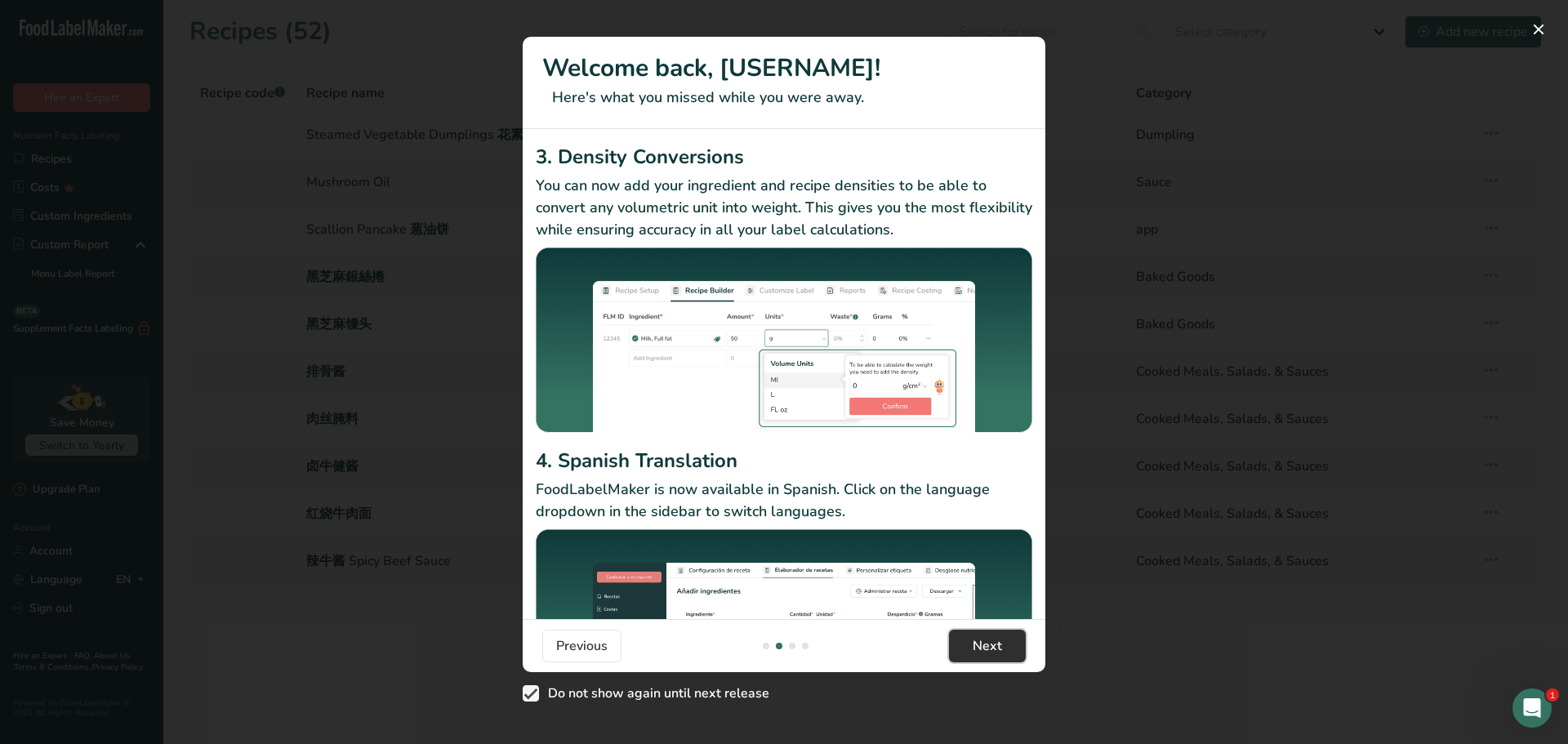 click on "Next" at bounding box center [987, 646] 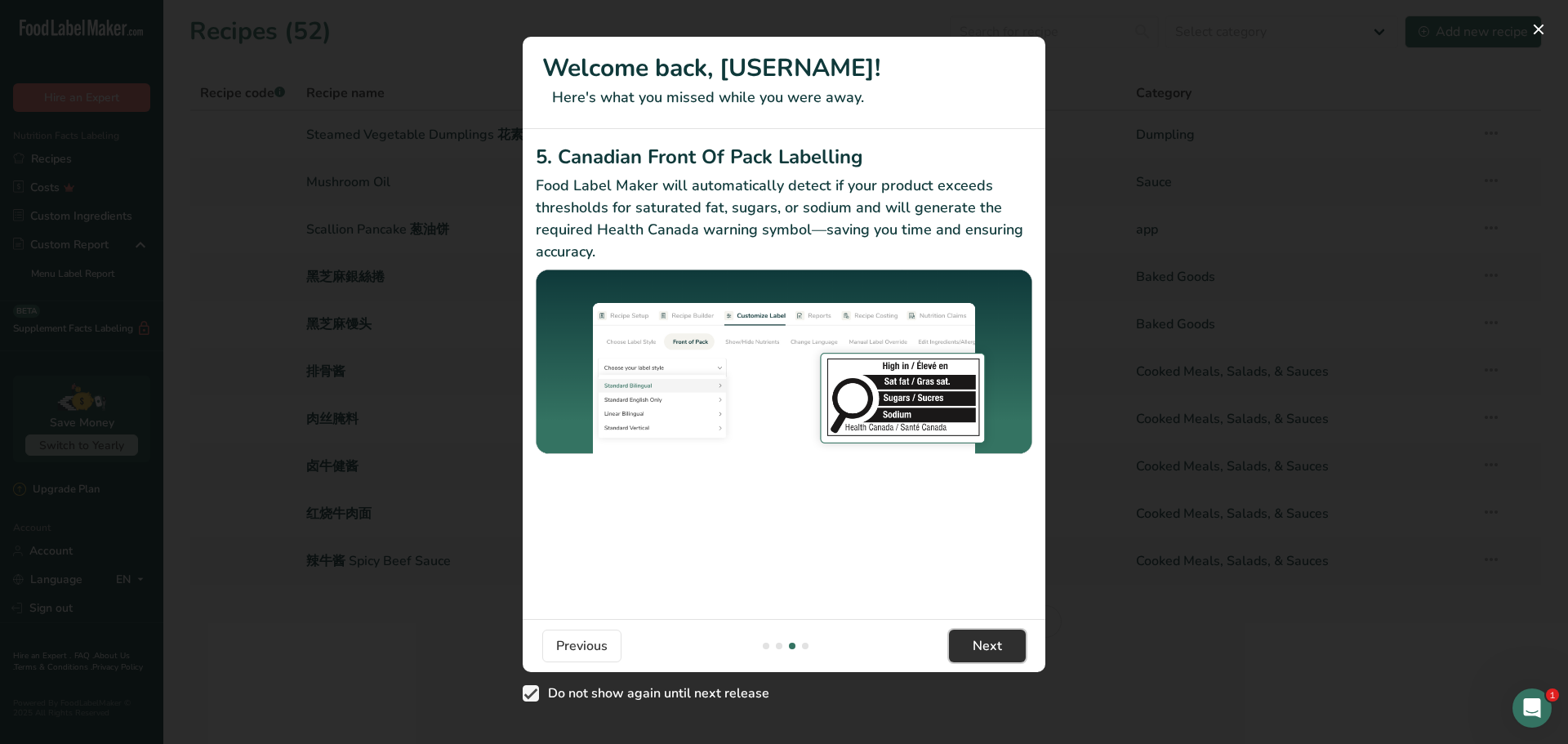 click on "Next" at bounding box center [987, 646] 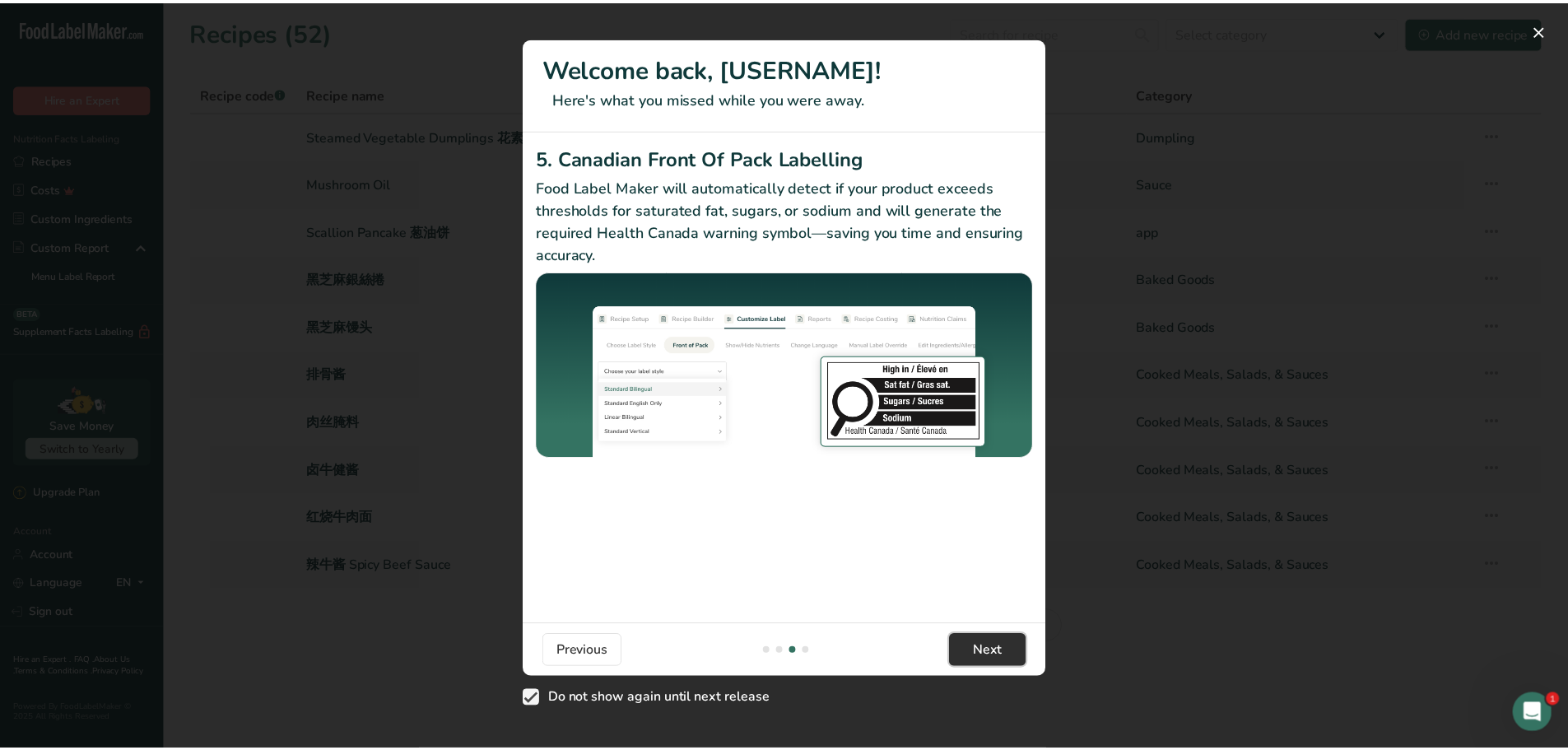 scroll, scrollTop: 0, scrollLeft: 1580, axis: horizontal 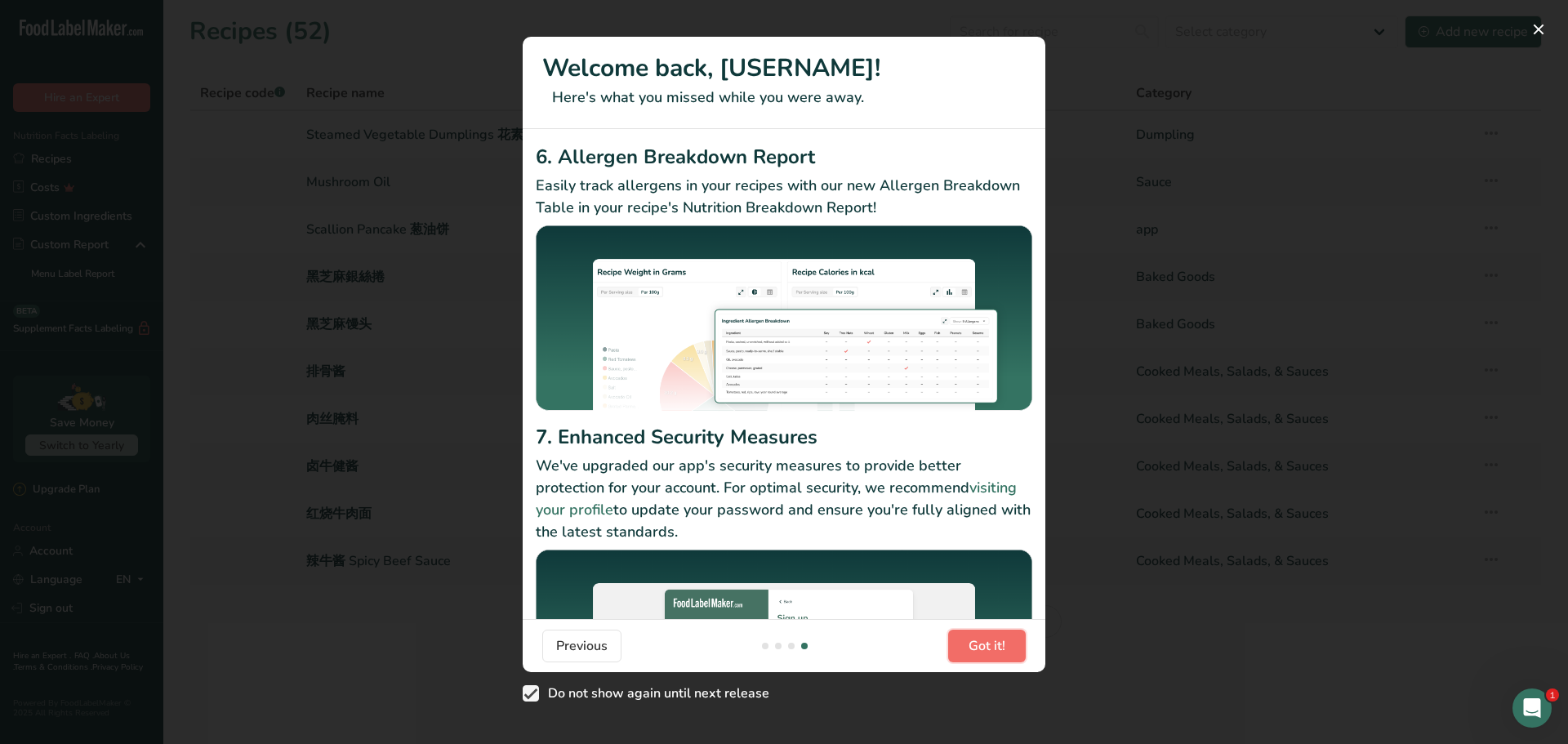 click on "Got it!" at bounding box center (987, 646) 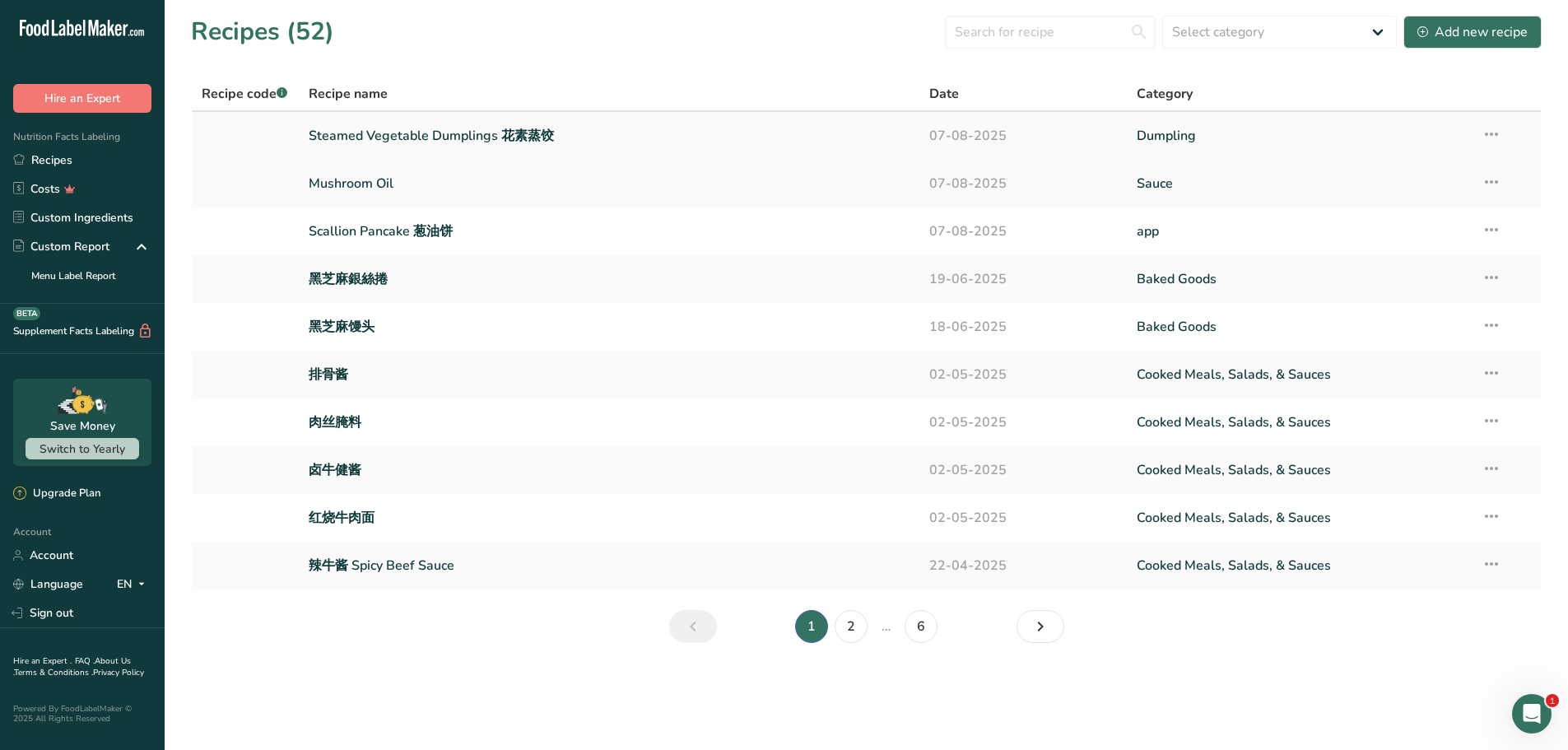 click on "Steamed Vegetable Dumplings 花素蒸饺" at bounding box center [609, 136] 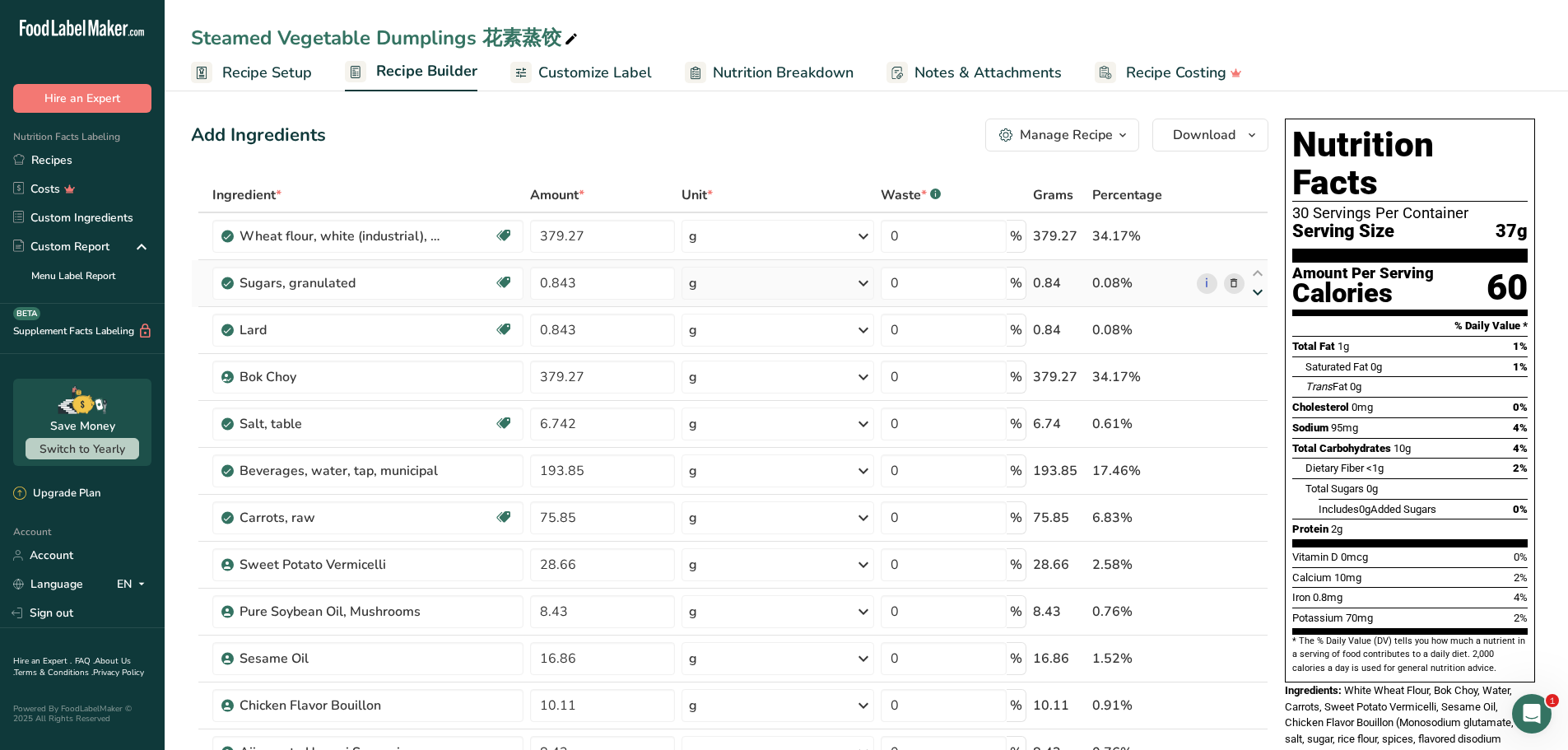 click at bounding box center (1258, 292) 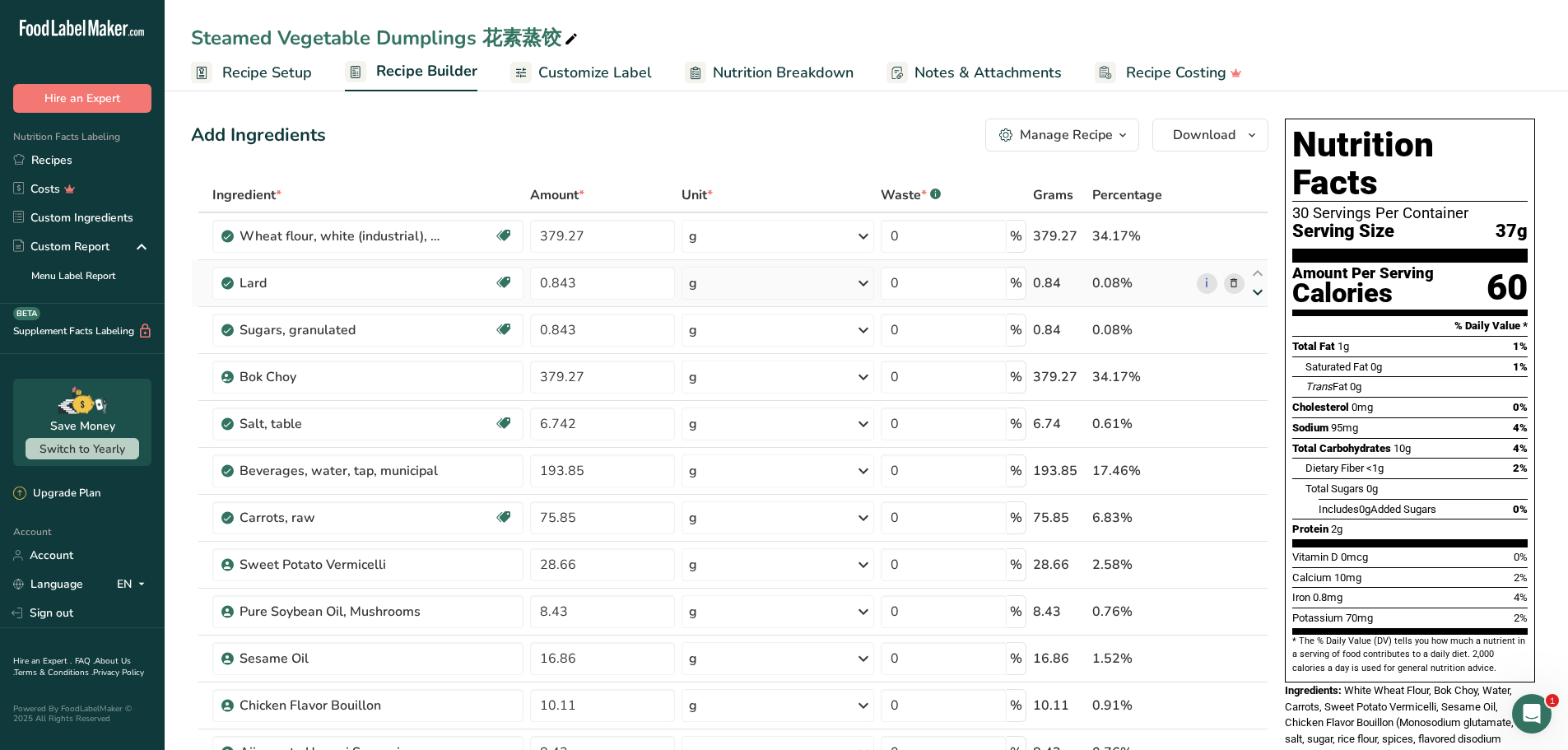 click at bounding box center [1258, 292] 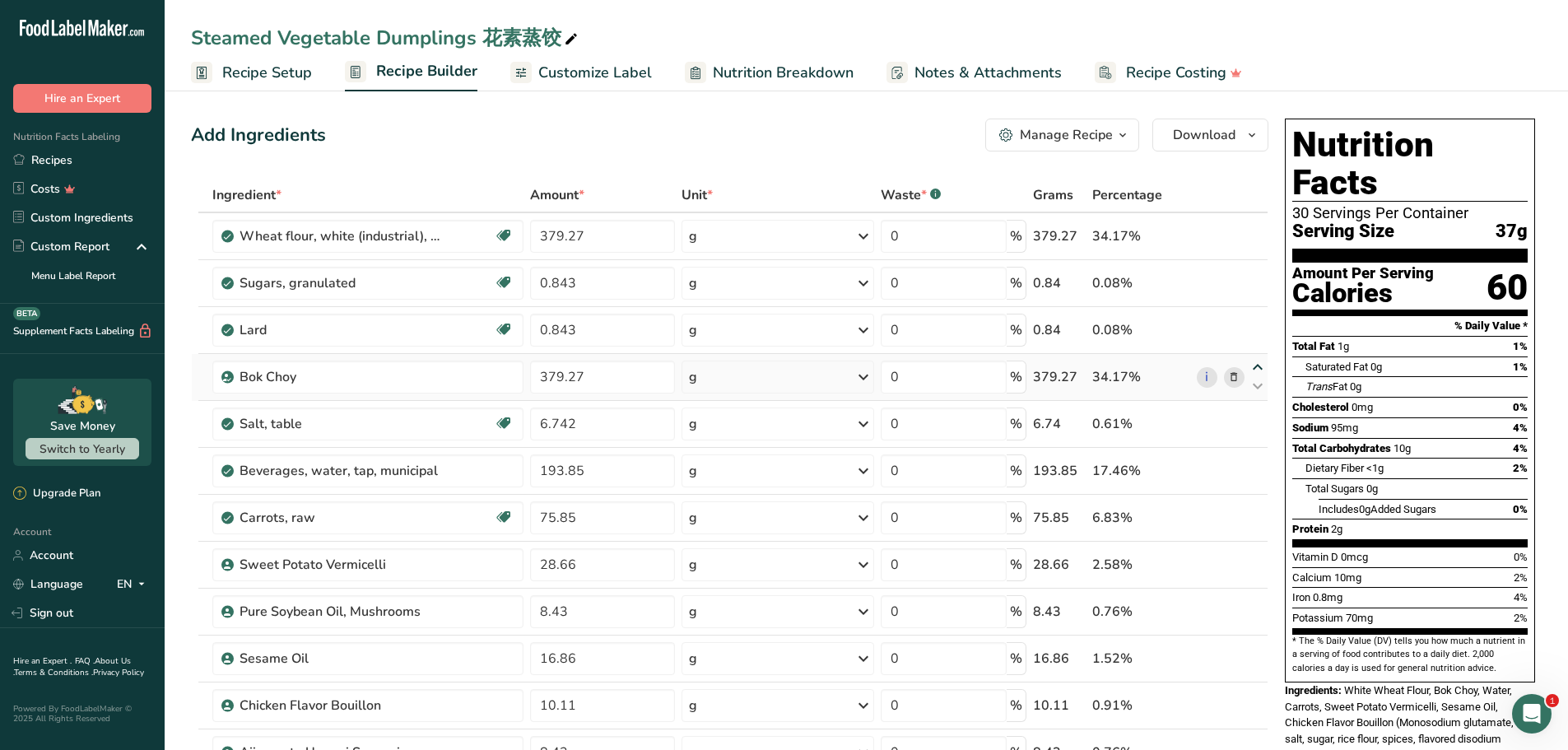 click at bounding box center [1258, 367] 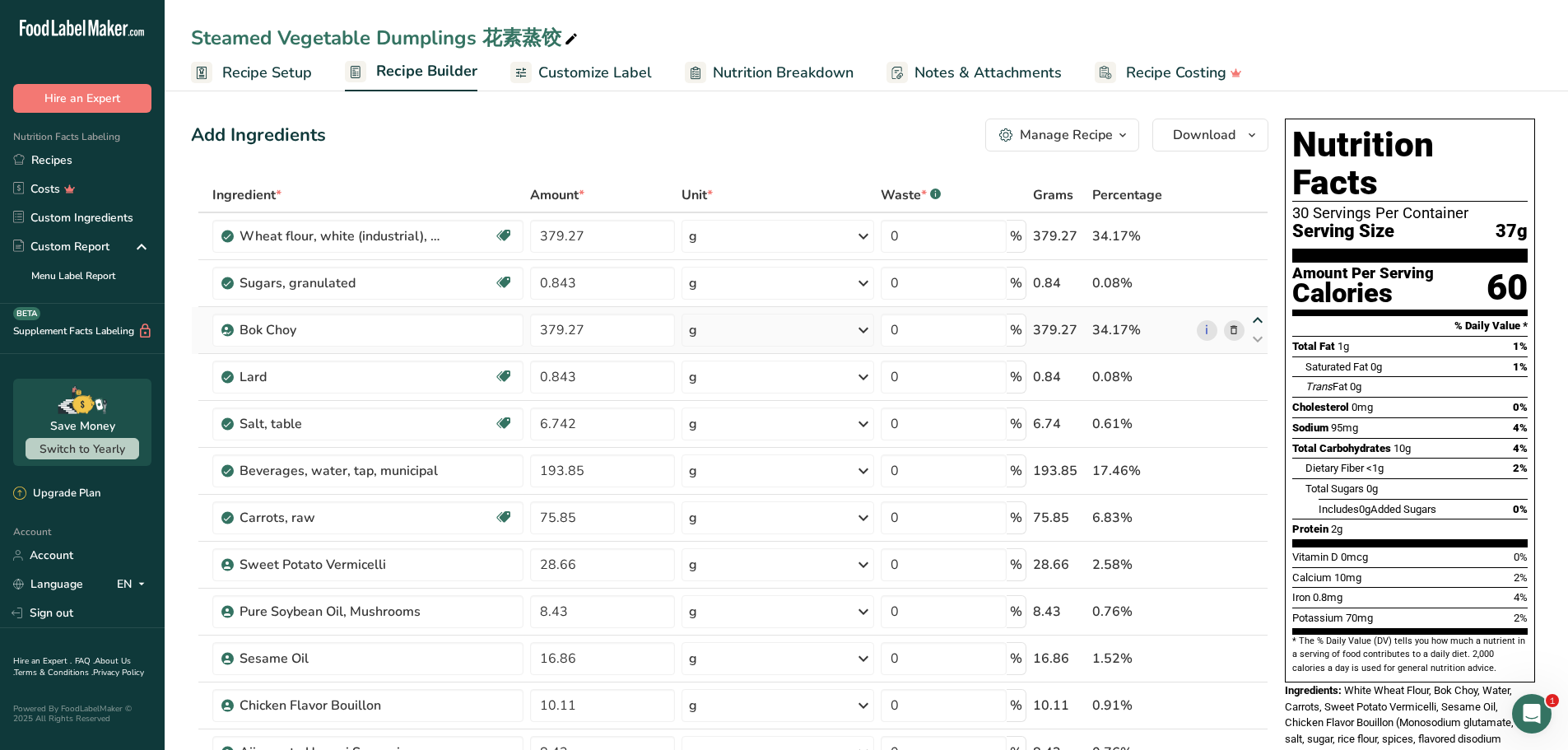 click at bounding box center (1258, 320) 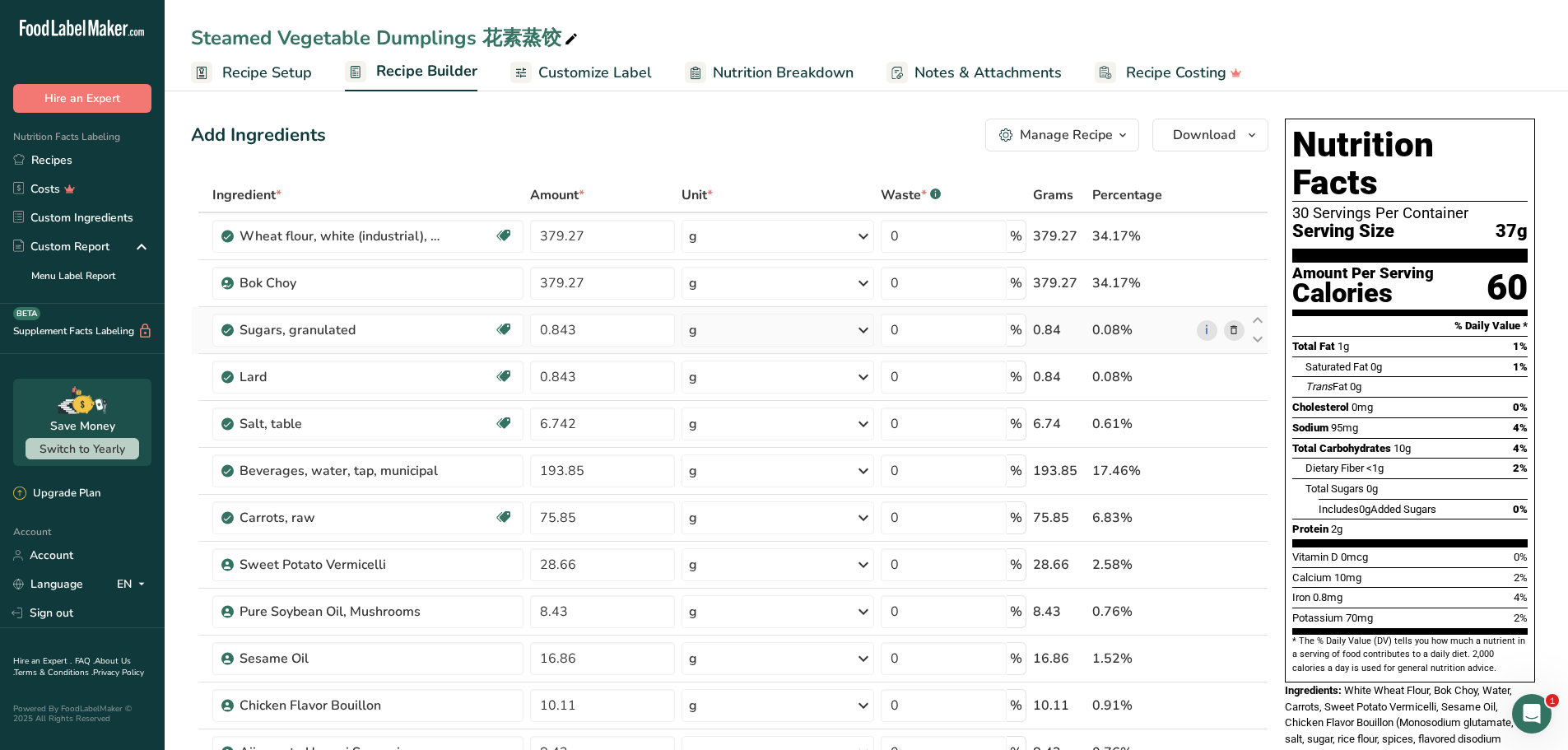 drag, startPoint x: 1263, startPoint y: 416, endPoint x: 1252, endPoint y: 307, distance: 109.55364 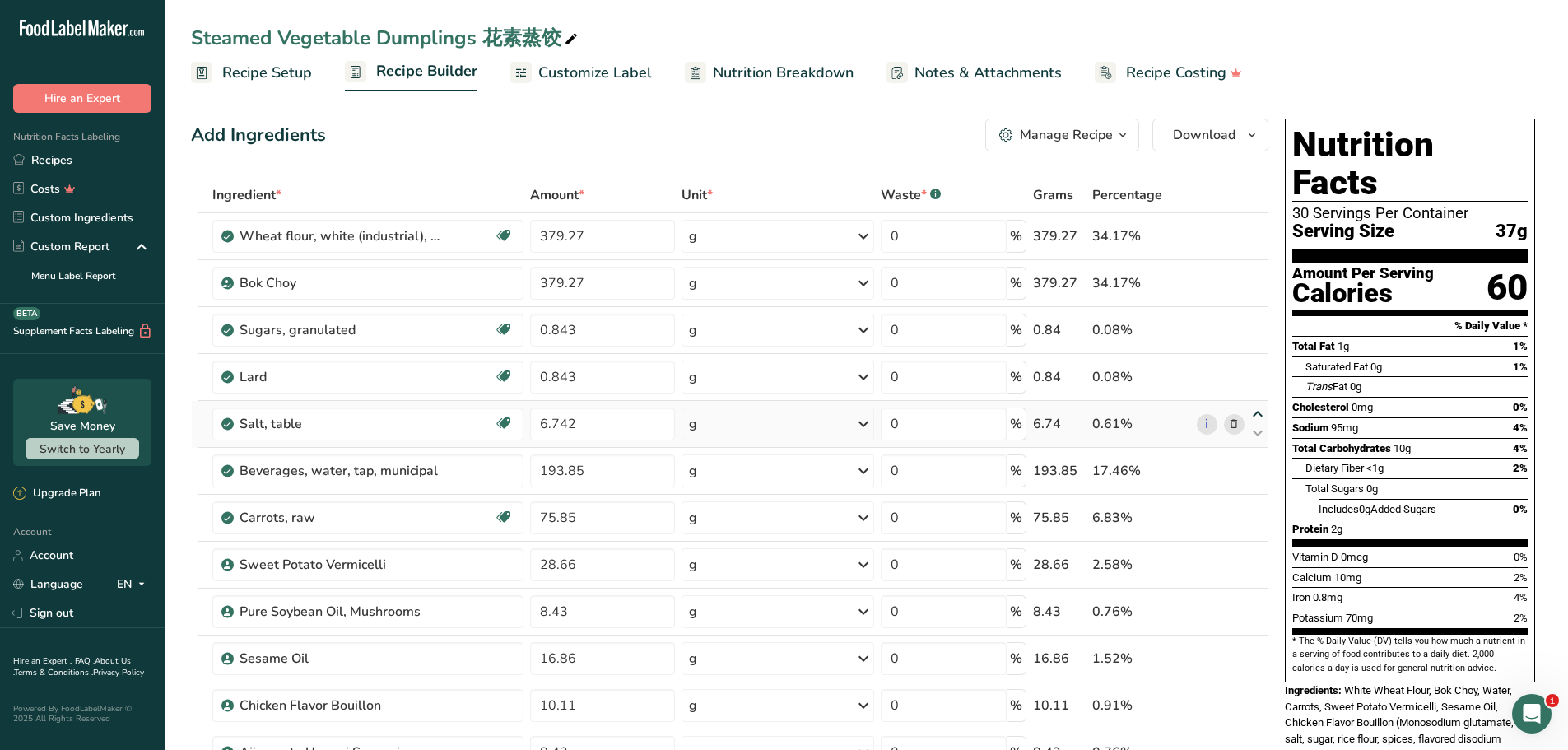 click at bounding box center (1258, 414) 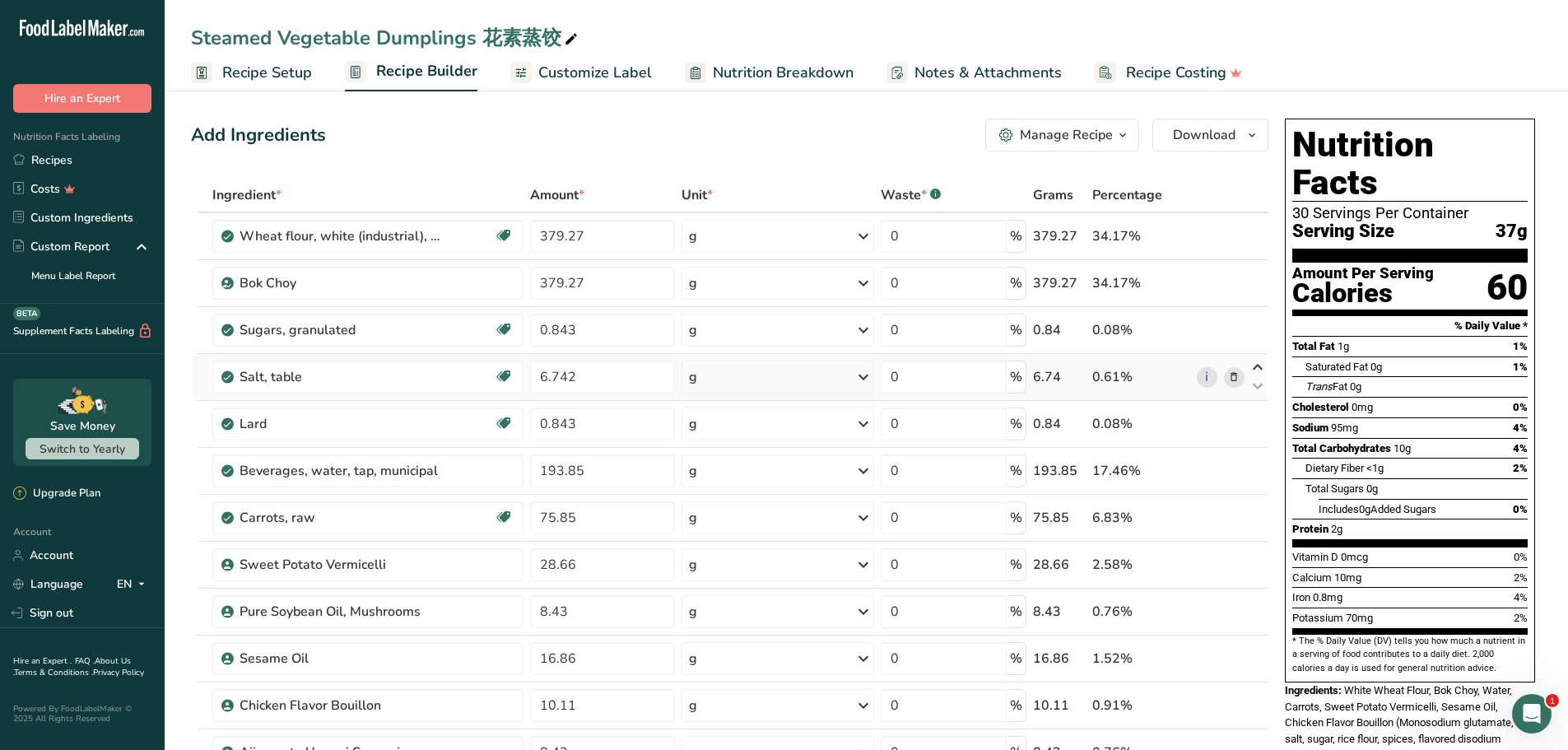 click at bounding box center (1258, 367) 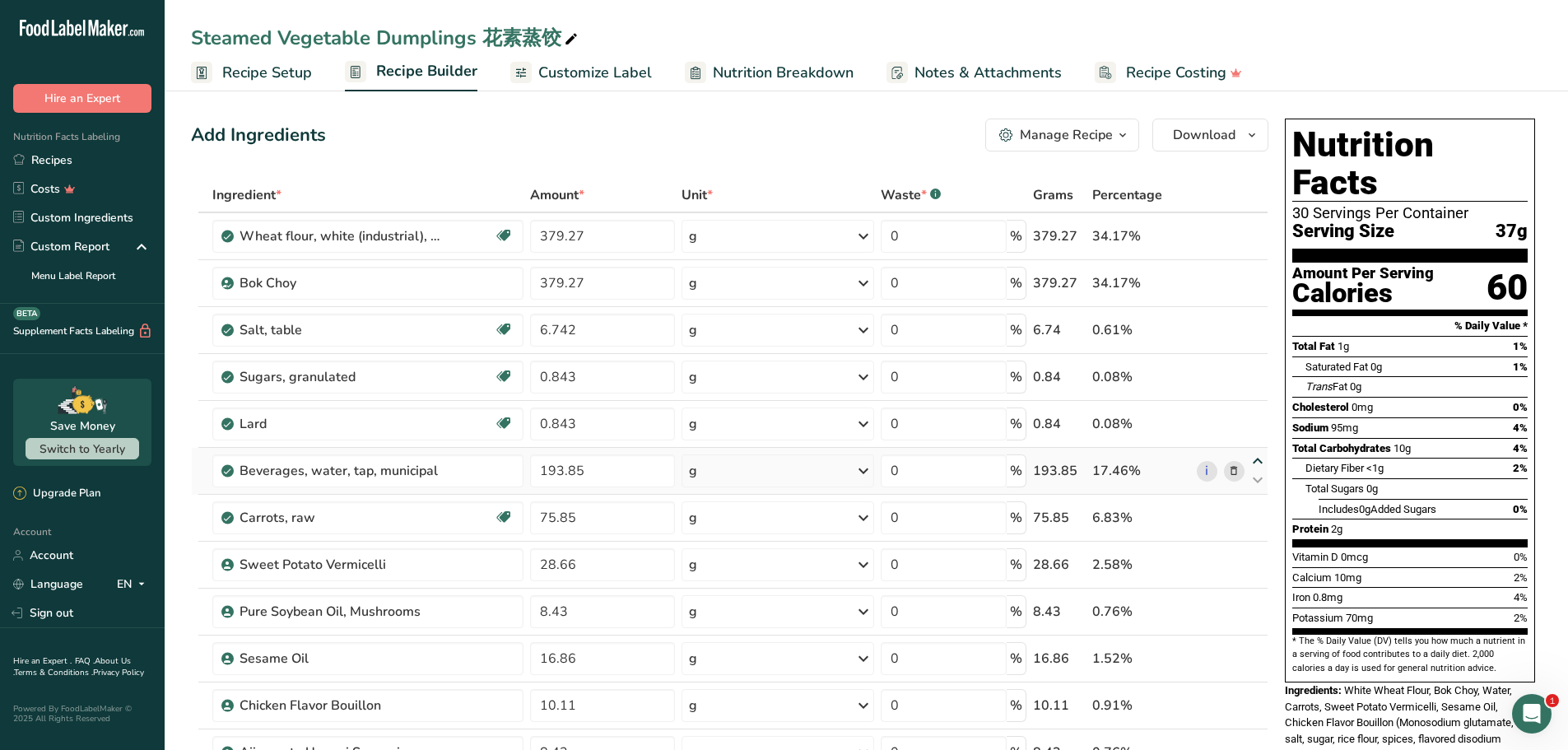 click at bounding box center (1258, 461) 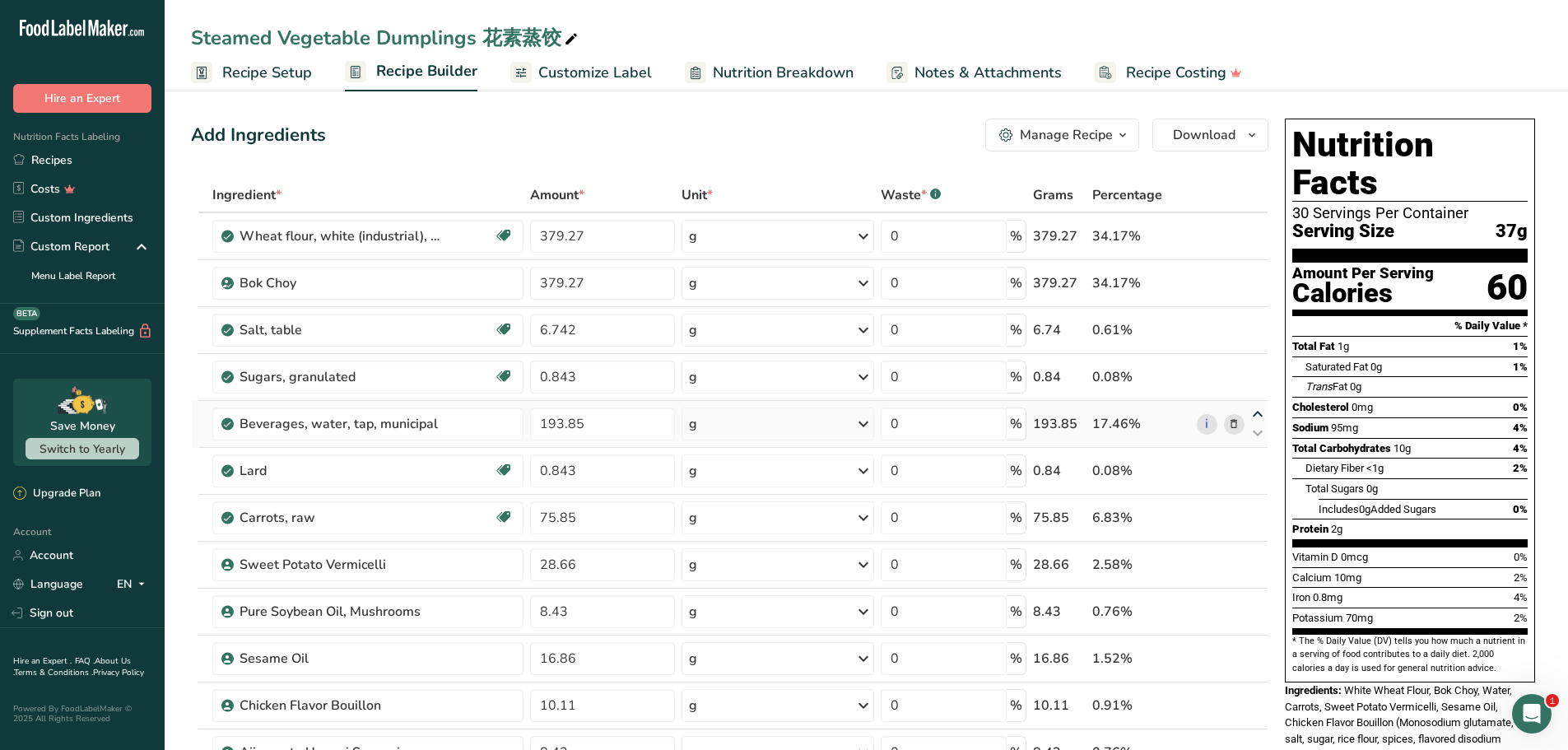 click at bounding box center [1258, 414] 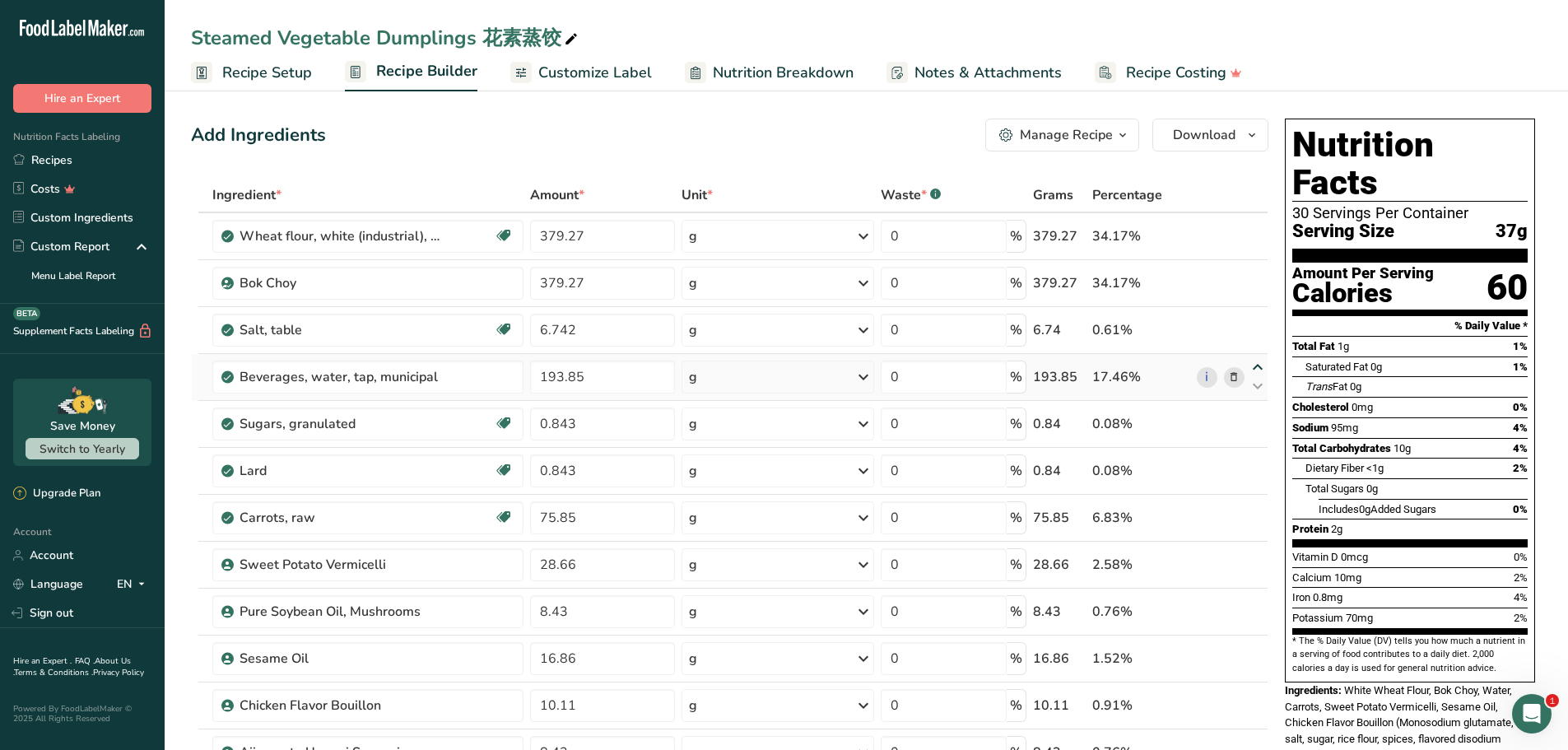 click at bounding box center (1258, 367) 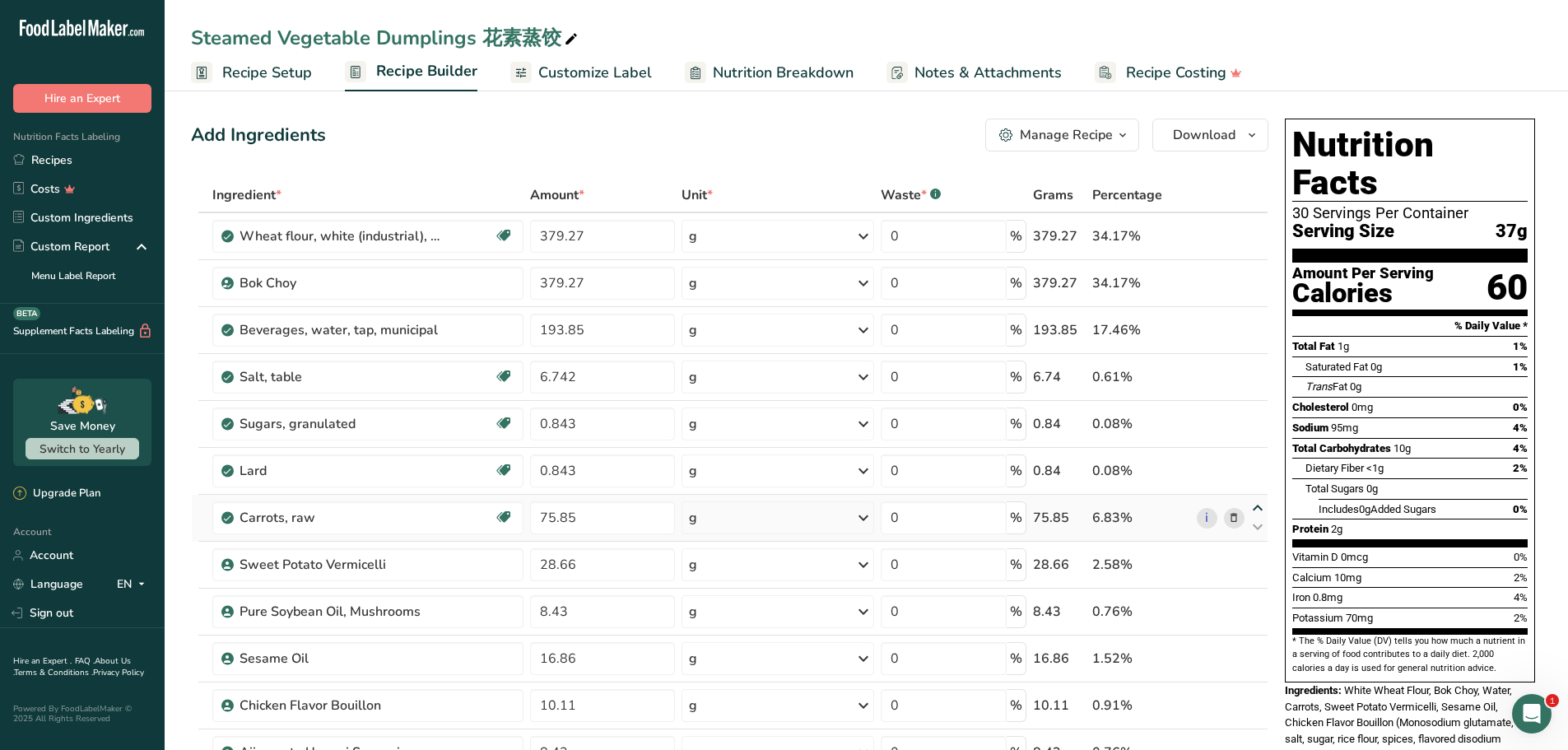 click at bounding box center (1258, 508) 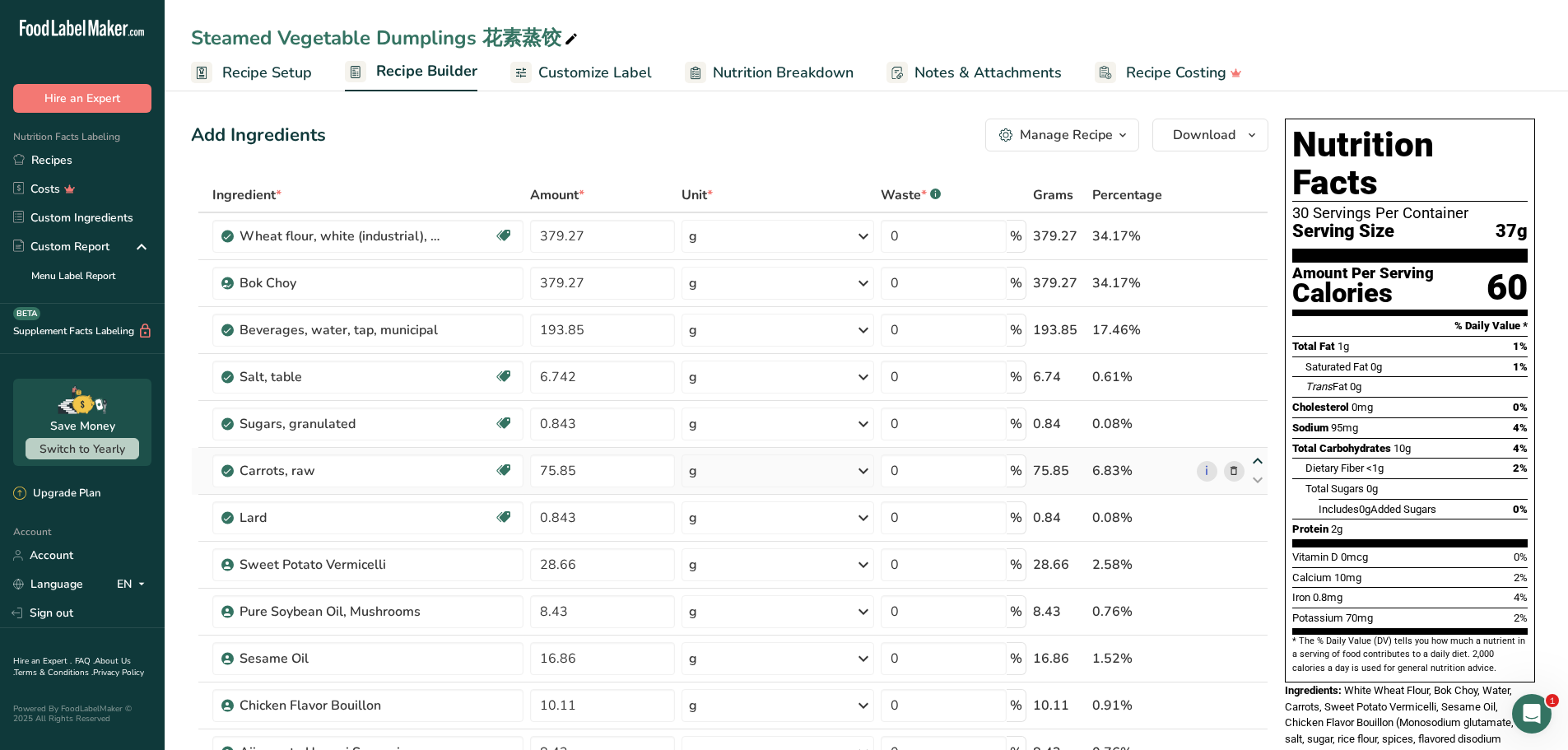 click at bounding box center (1258, 461) 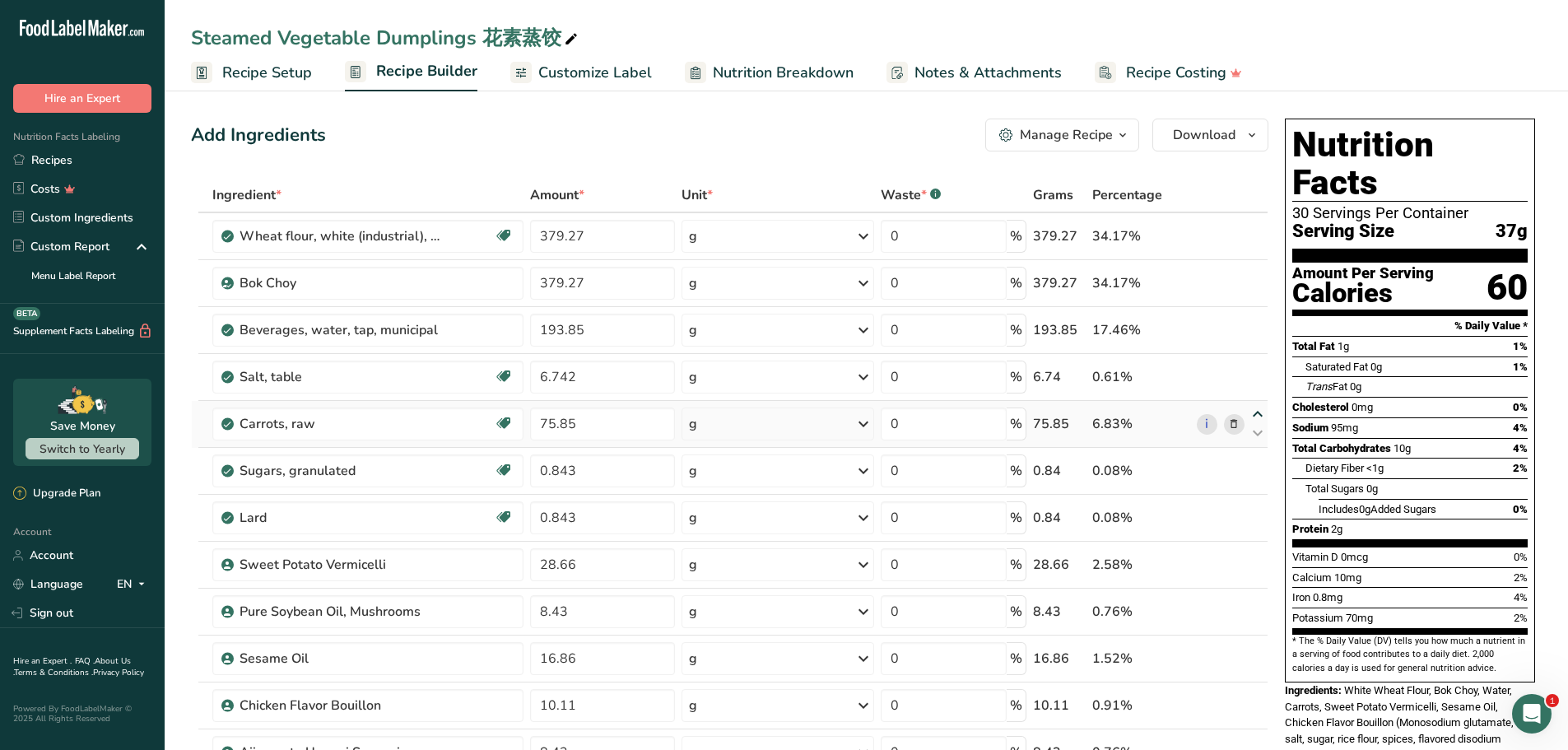 click at bounding box center (1258, 414) 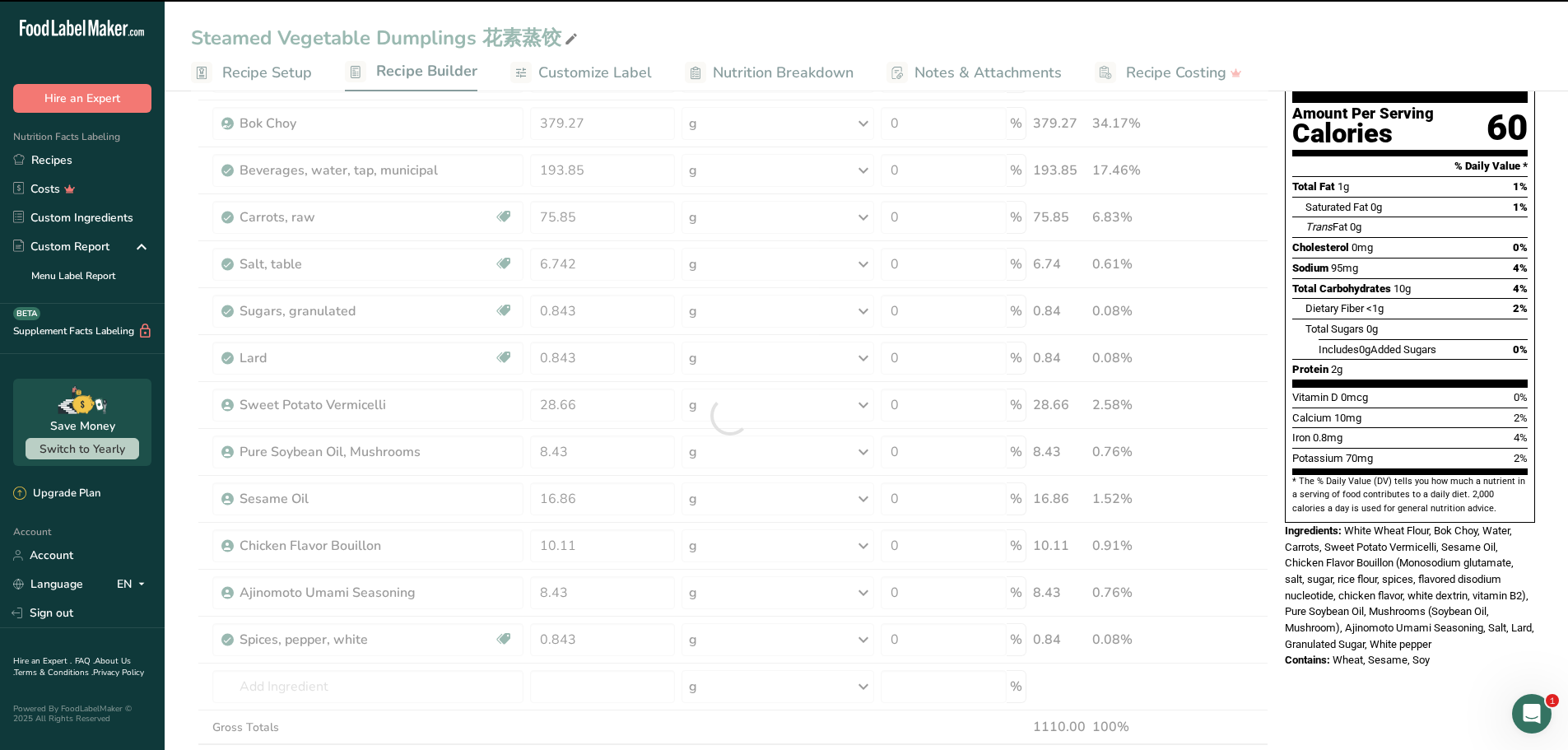 scroll, scrollTop: 165, scrollLeft: 0, axis: vertical 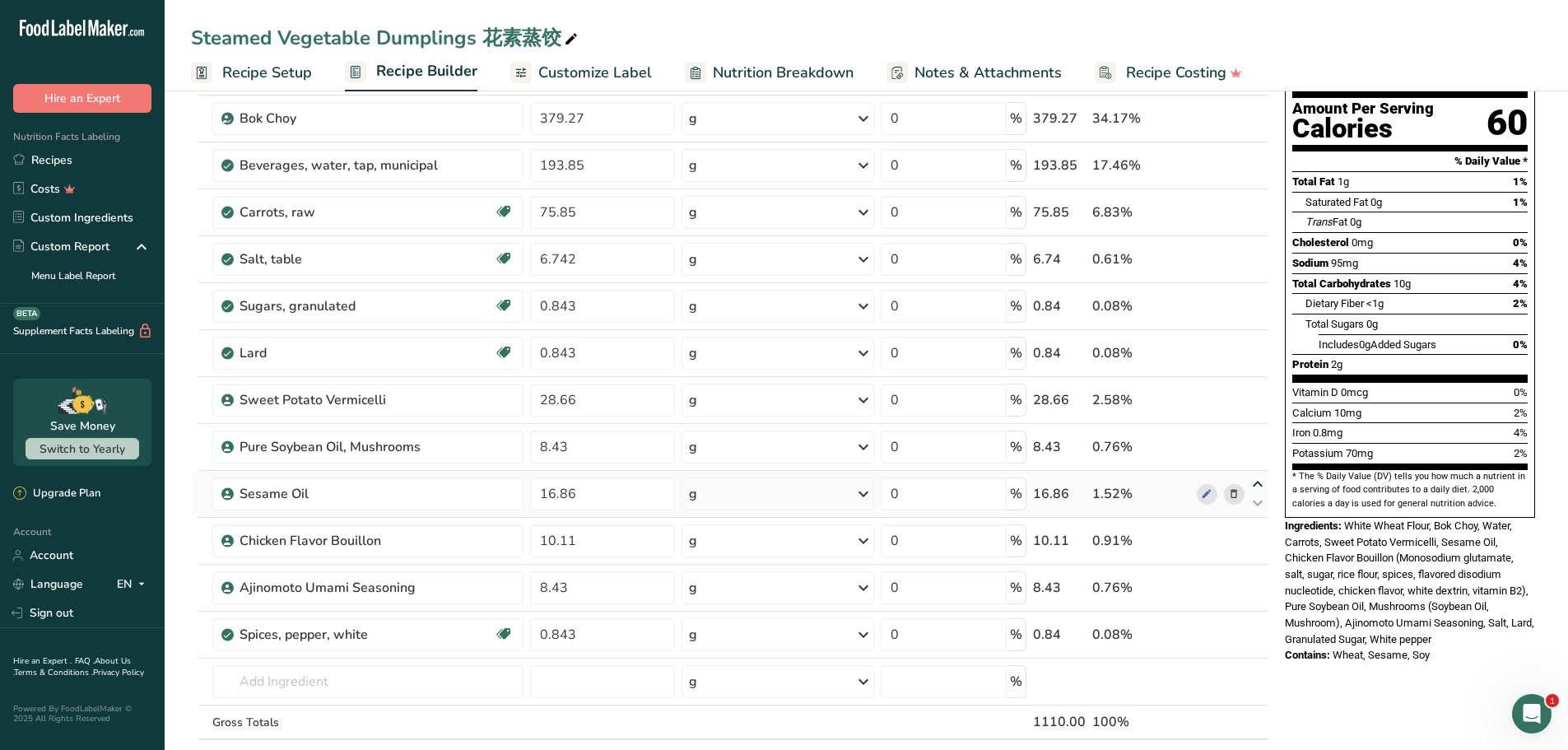 click at bounding box center [1258, 484] 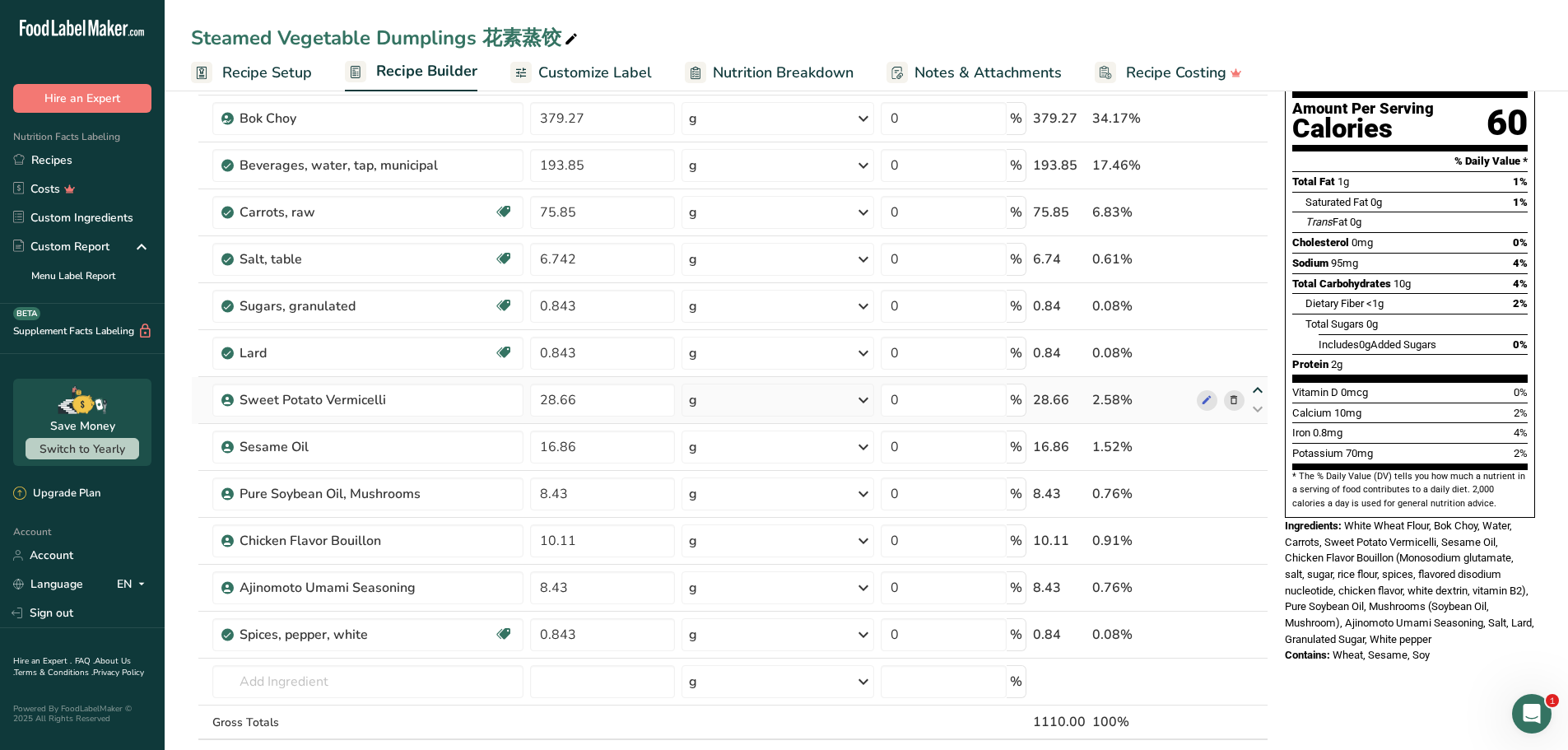 click at bounding box center [1258, 390] 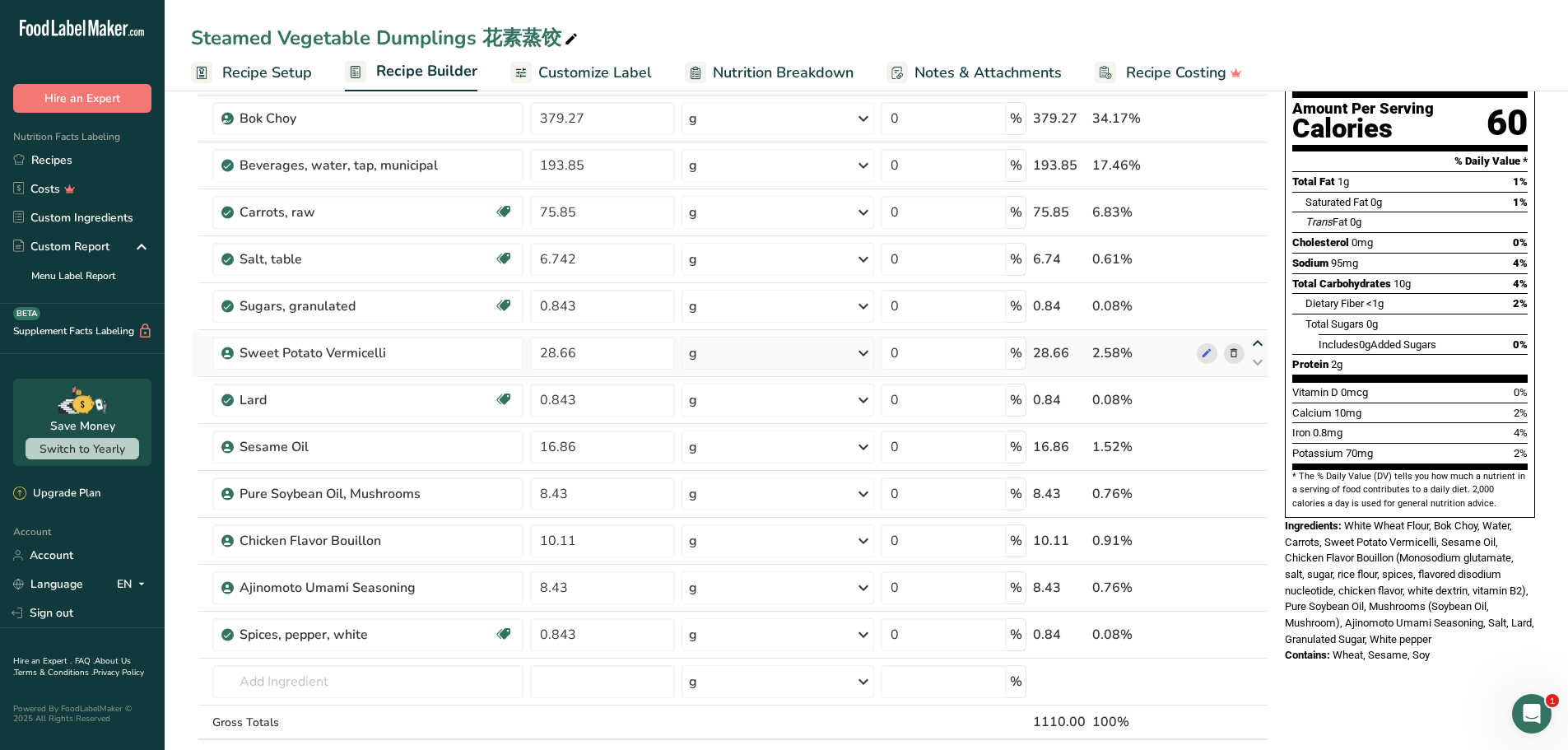 click at bounding box center (1258, 343) 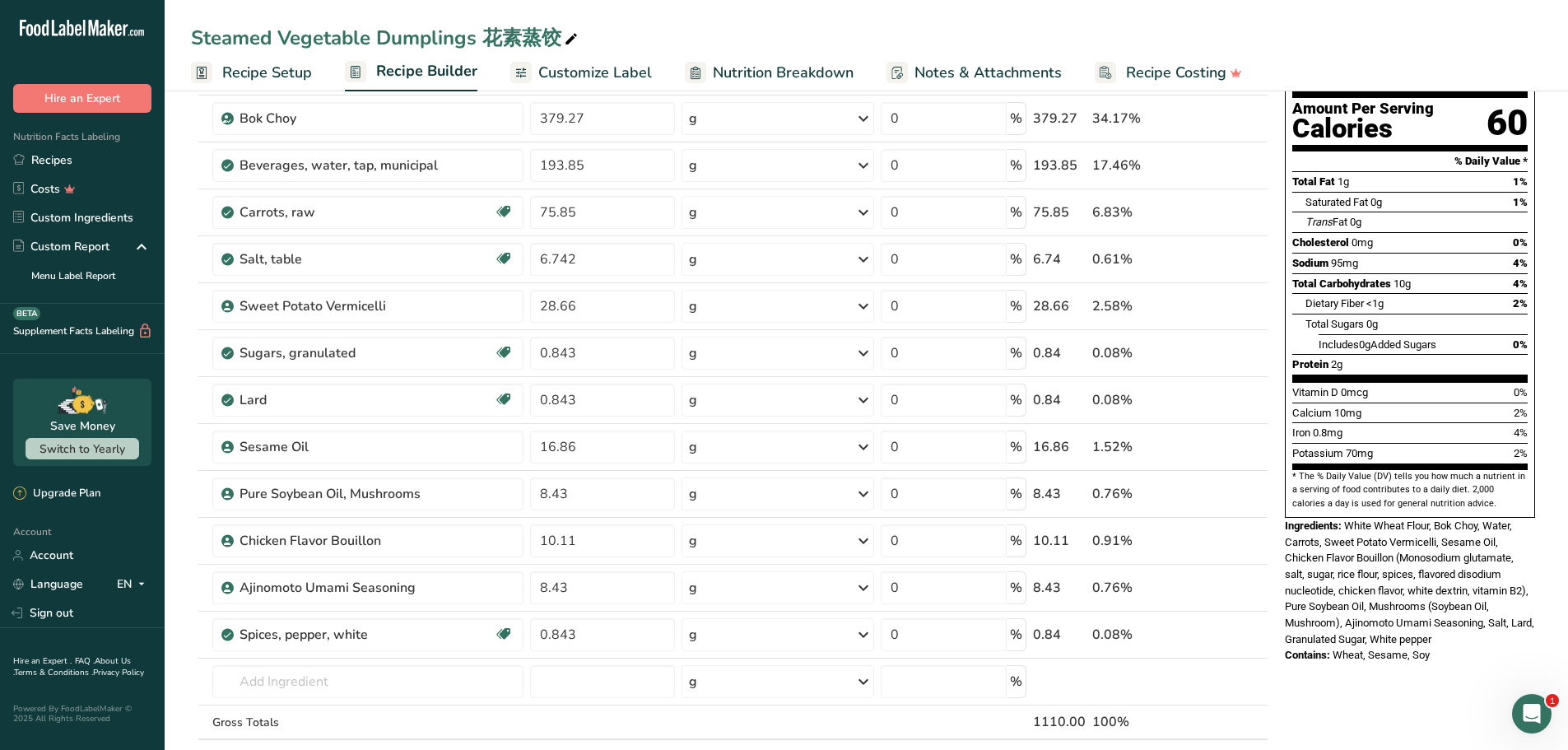 click at bounding box center (1258, 296) 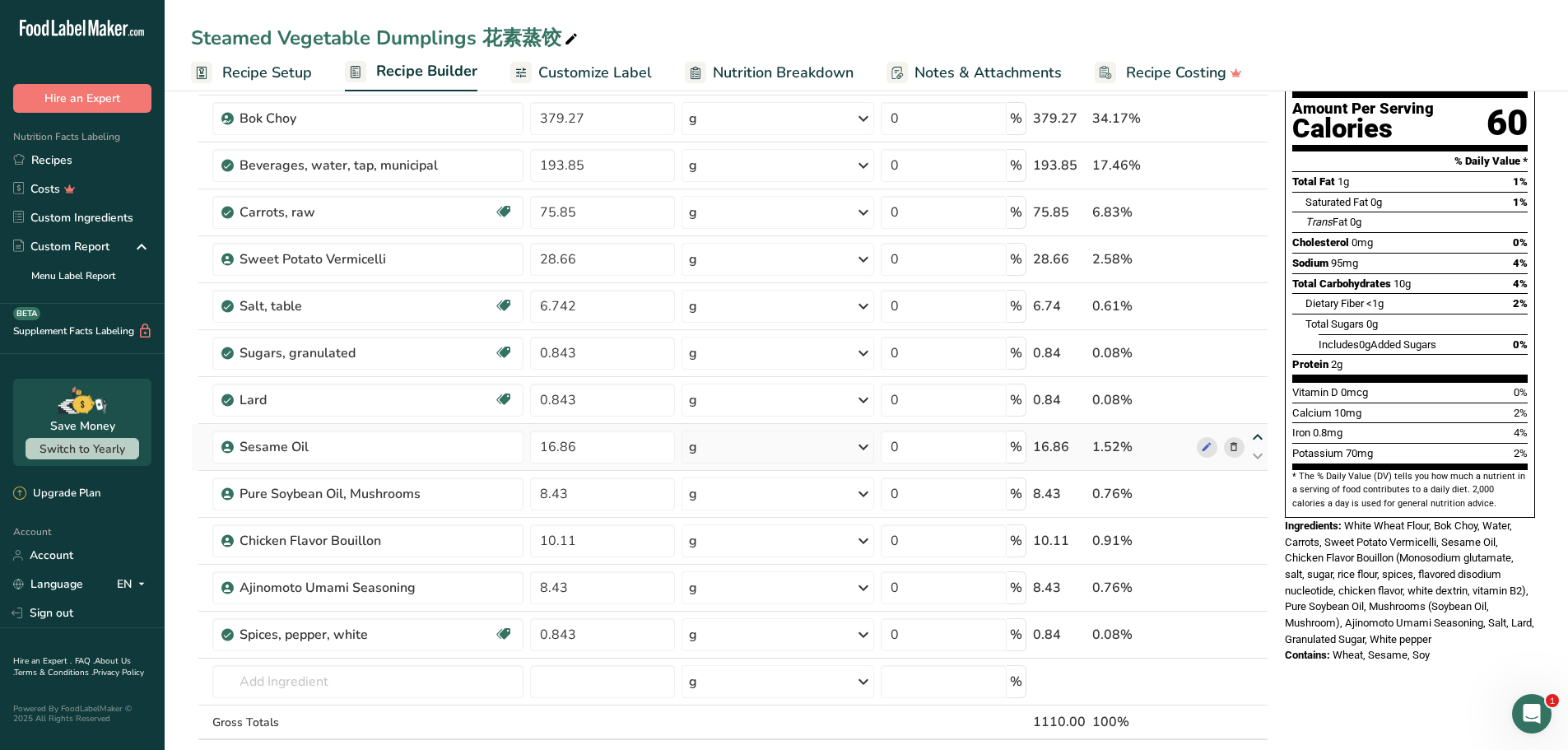 click at bounding box center [1258, 437] 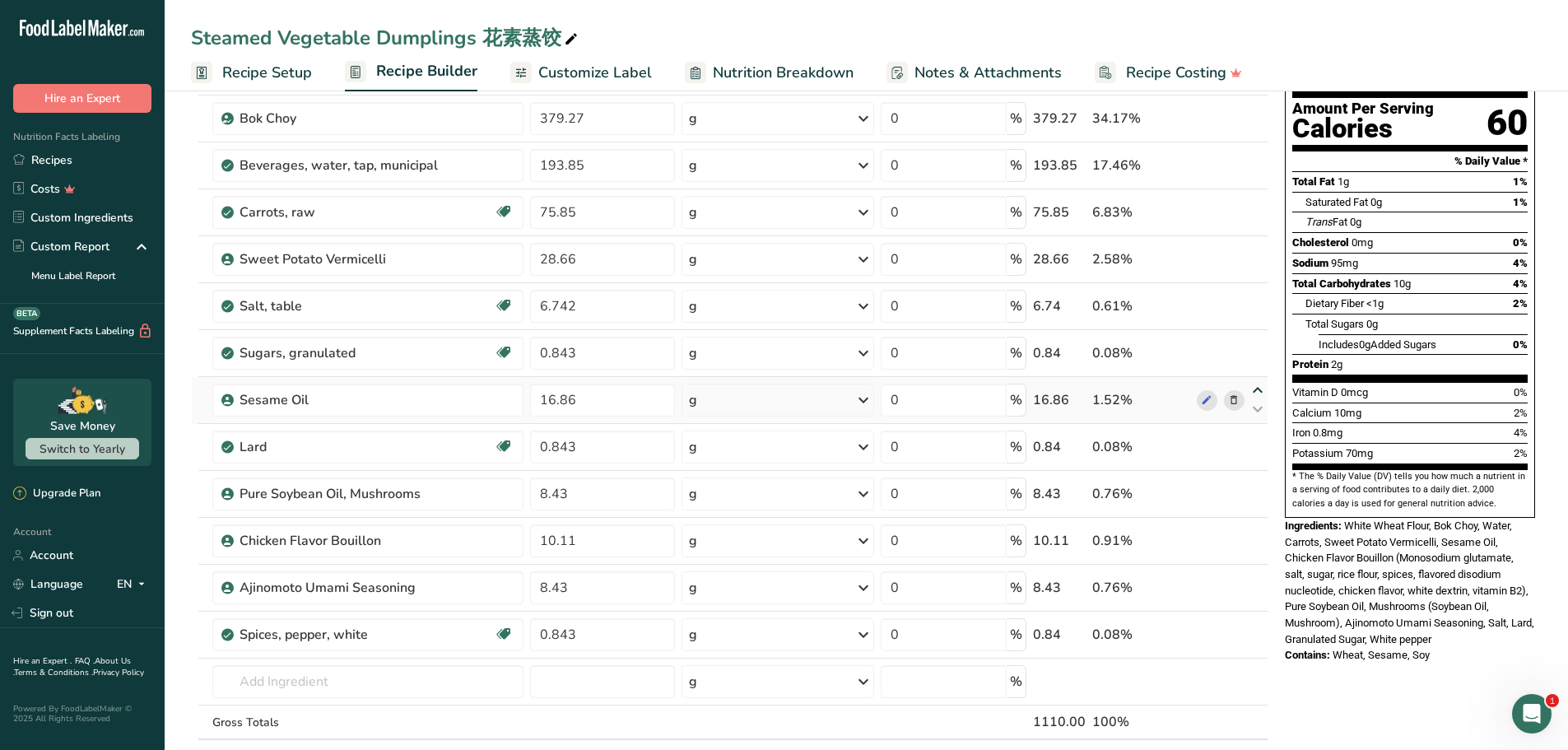 click at bounding box center [1258, 390] 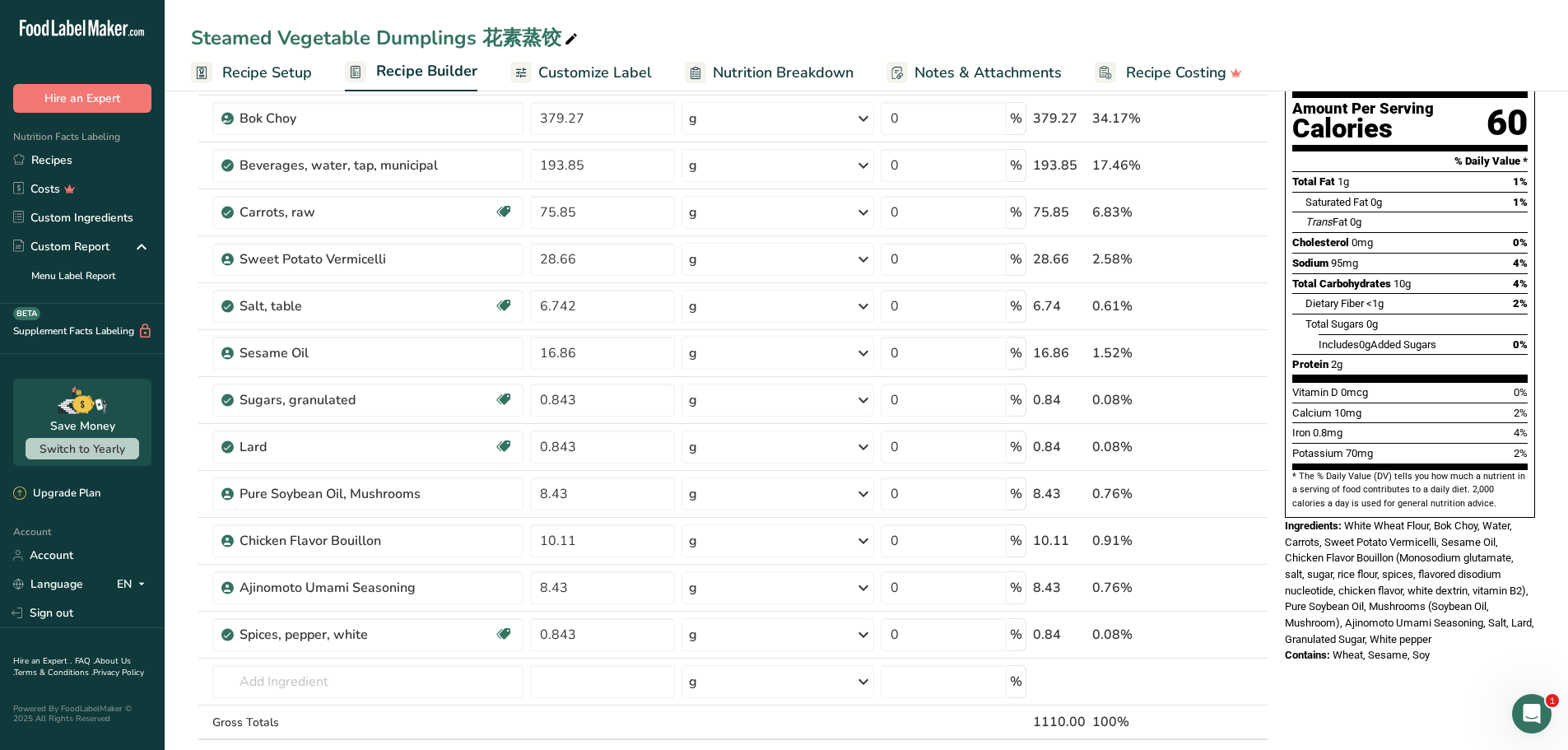 click at bounding box center (1258, 343) 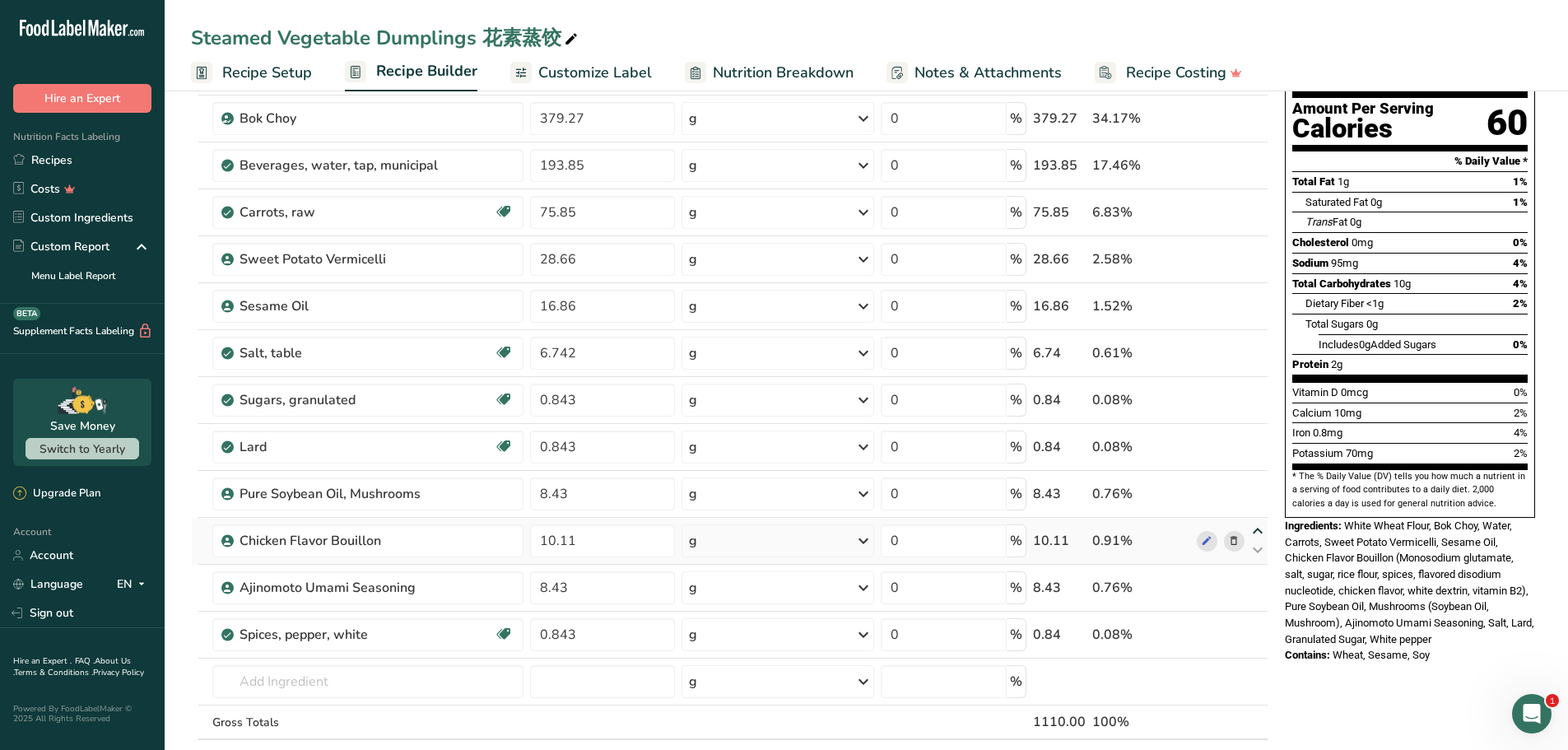 click at bounding box center (1258, 531) 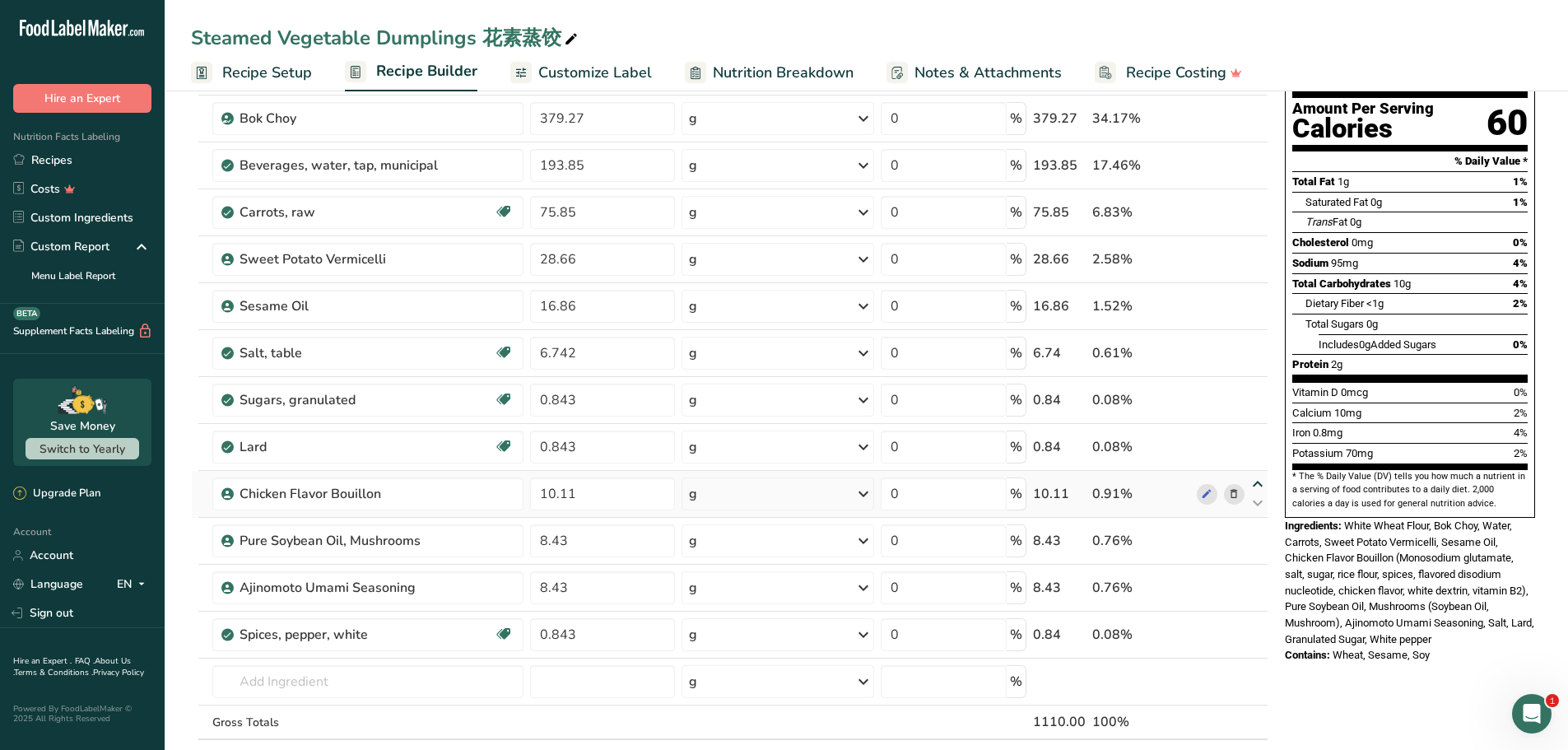 click at bounding box center [1258, 484] 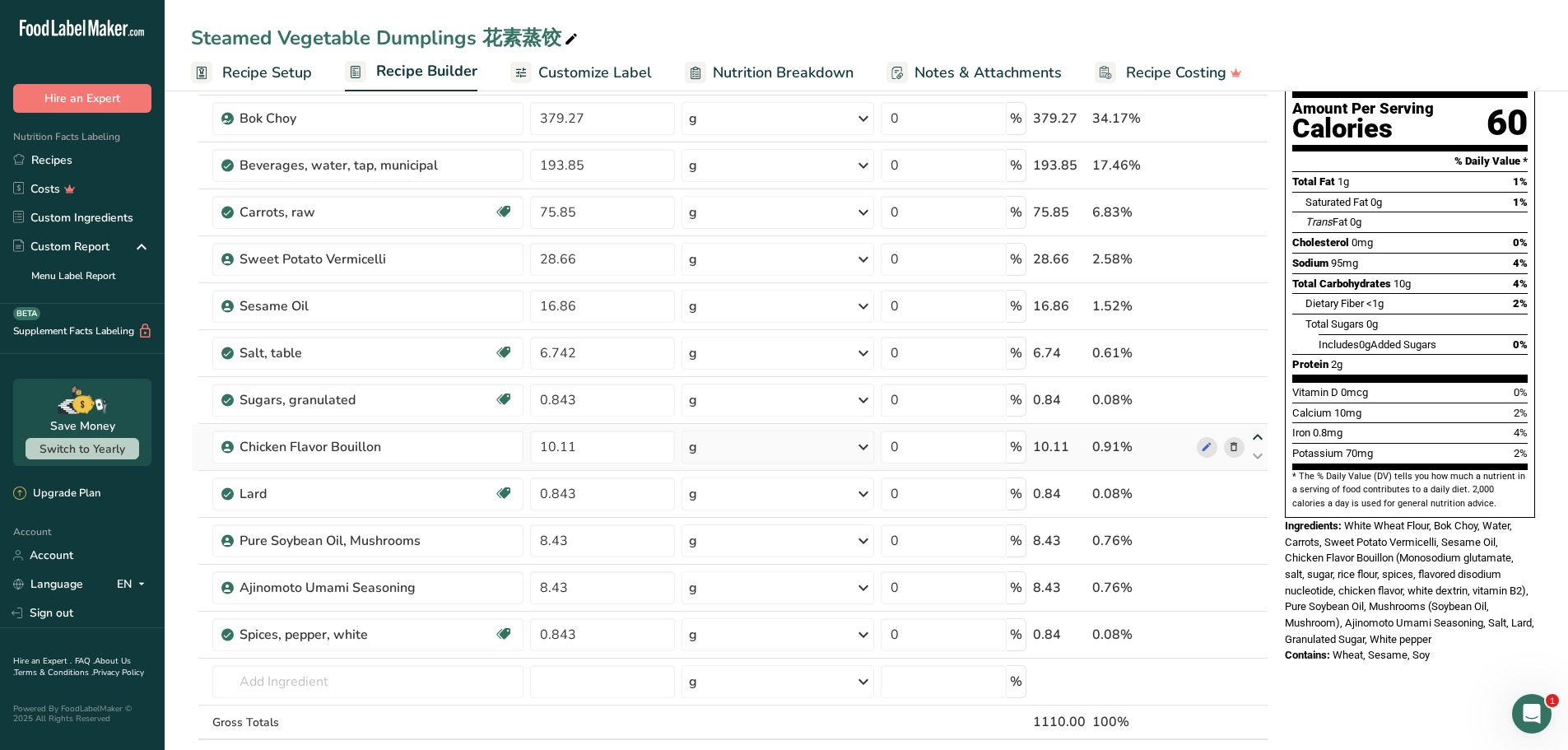 click at bounding box center (1258, 437) 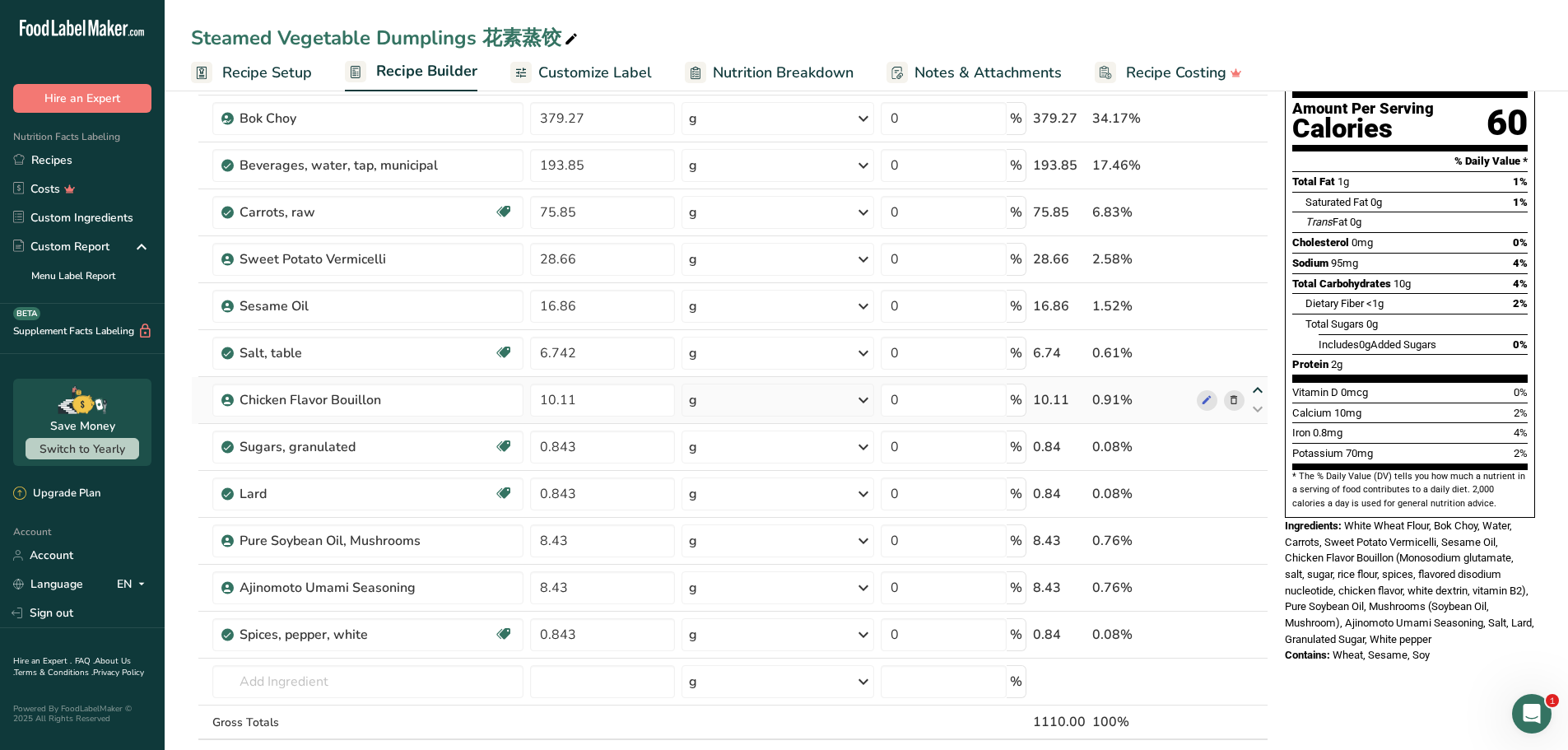 click at bounding box center [1258, 390] 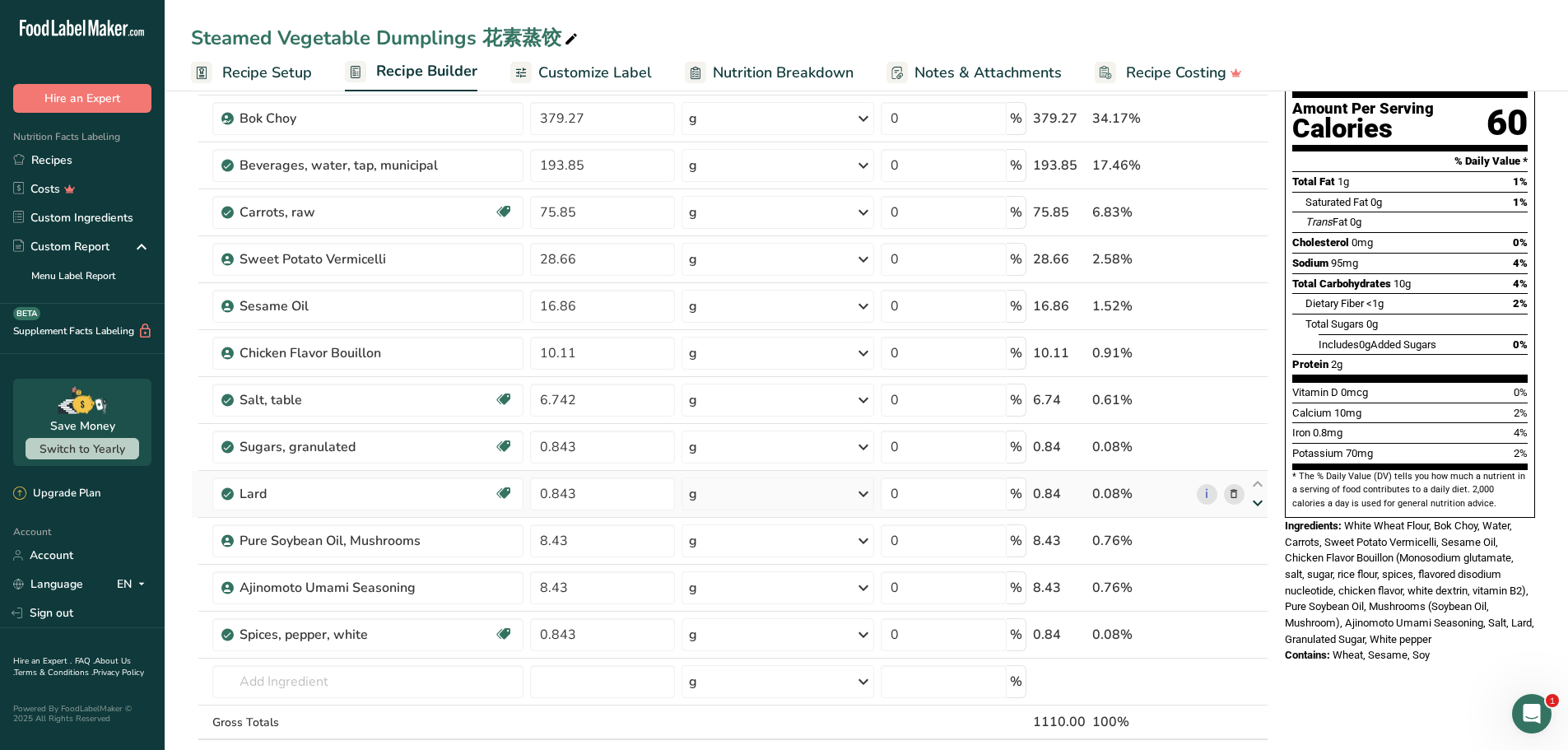 click at bounding box center (1258, 503) 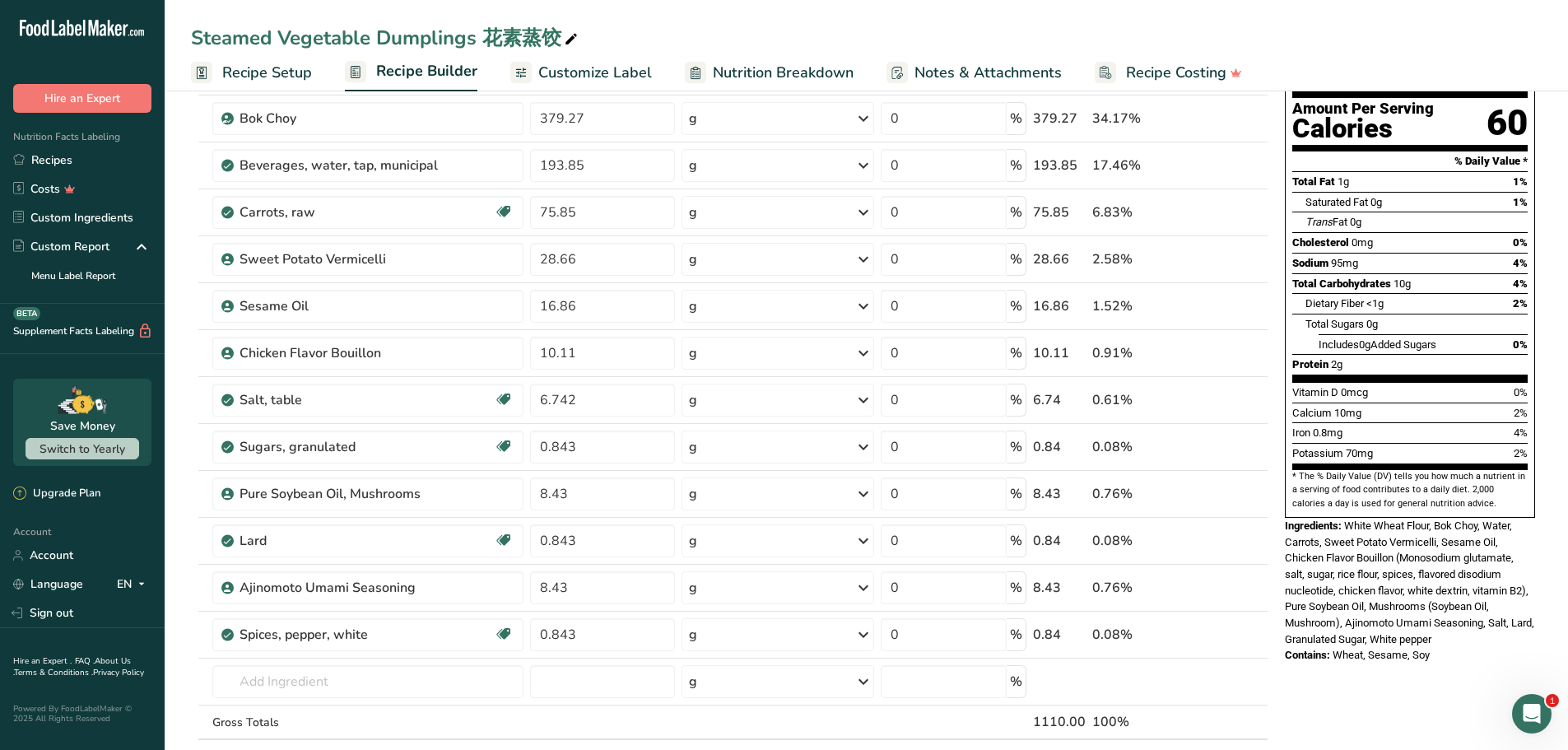 click at bounding box center (1258, 550) 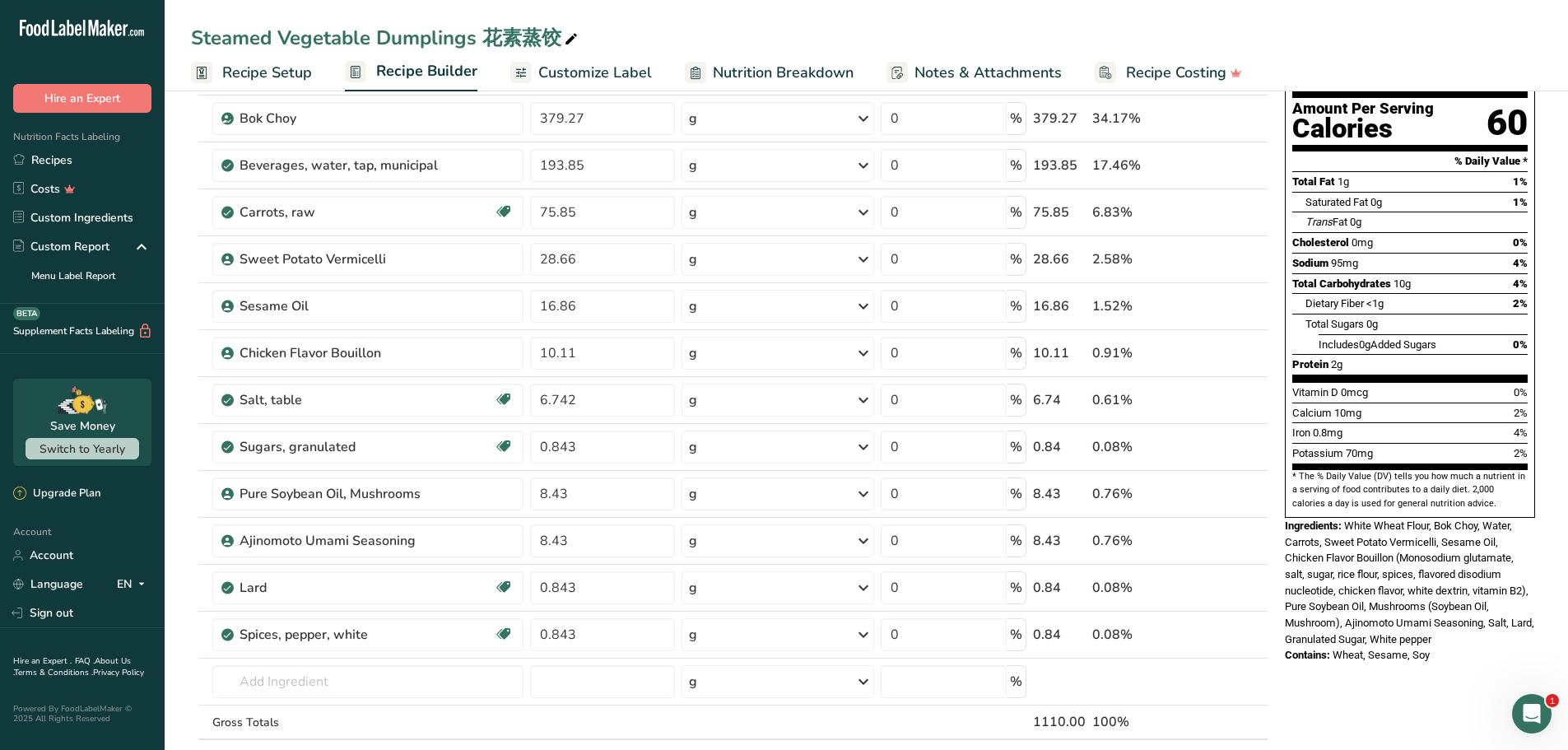 click at bounding box center (1258, 456) 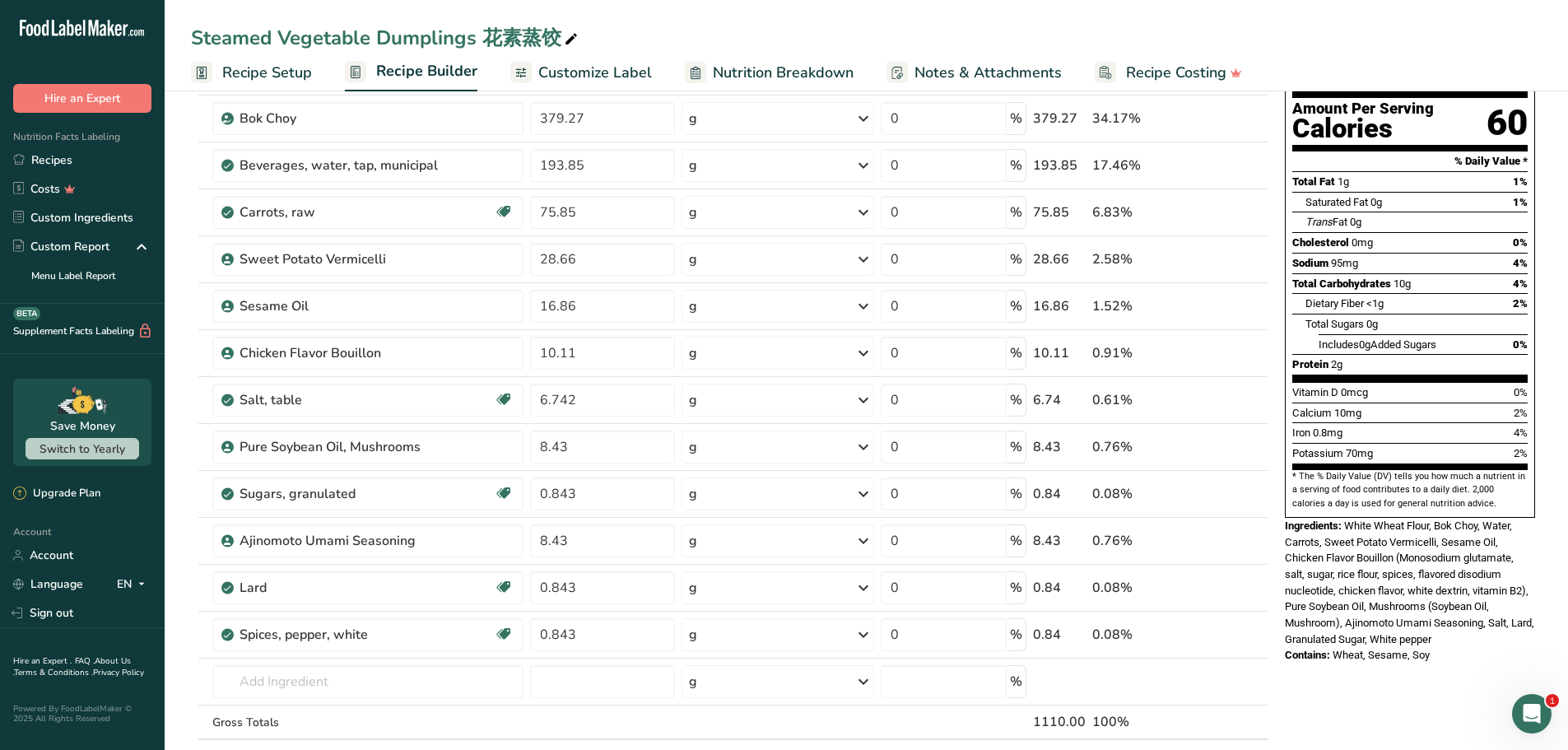 click at bounding box center (1258, 503) 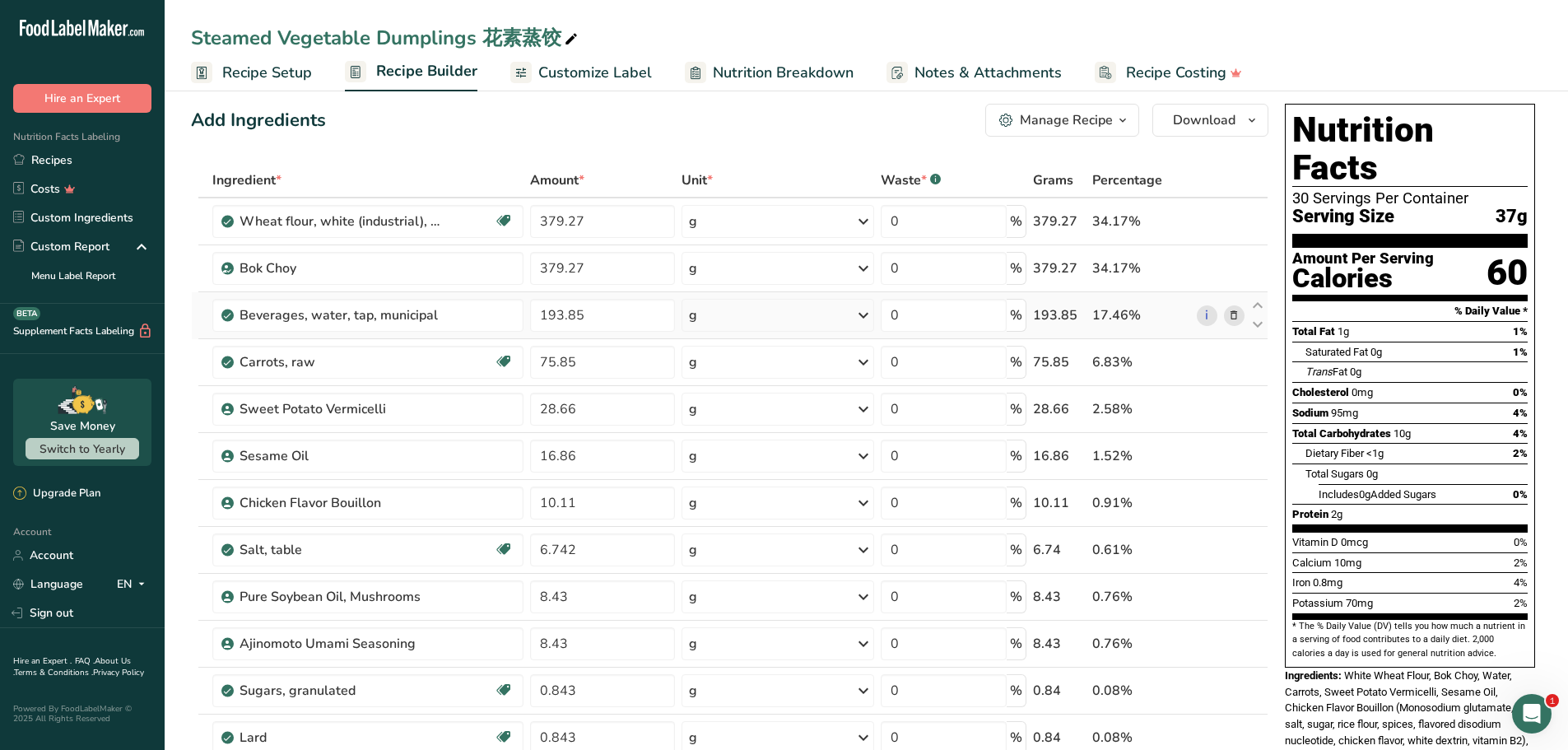 scroll, scrollTop: 0, scrollLeft: 0, axis: both 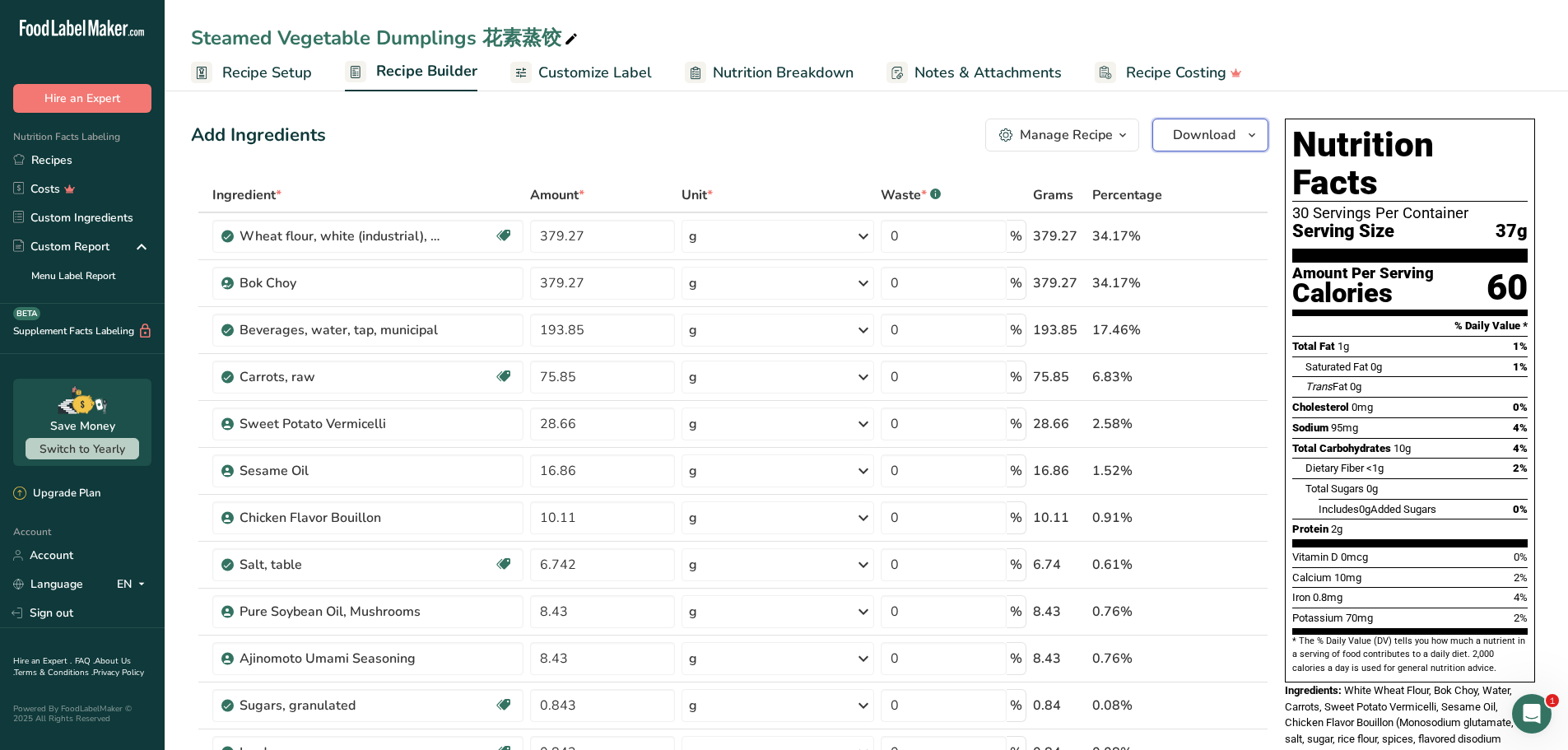 click on "Download" at bounding box center [1204, 135] 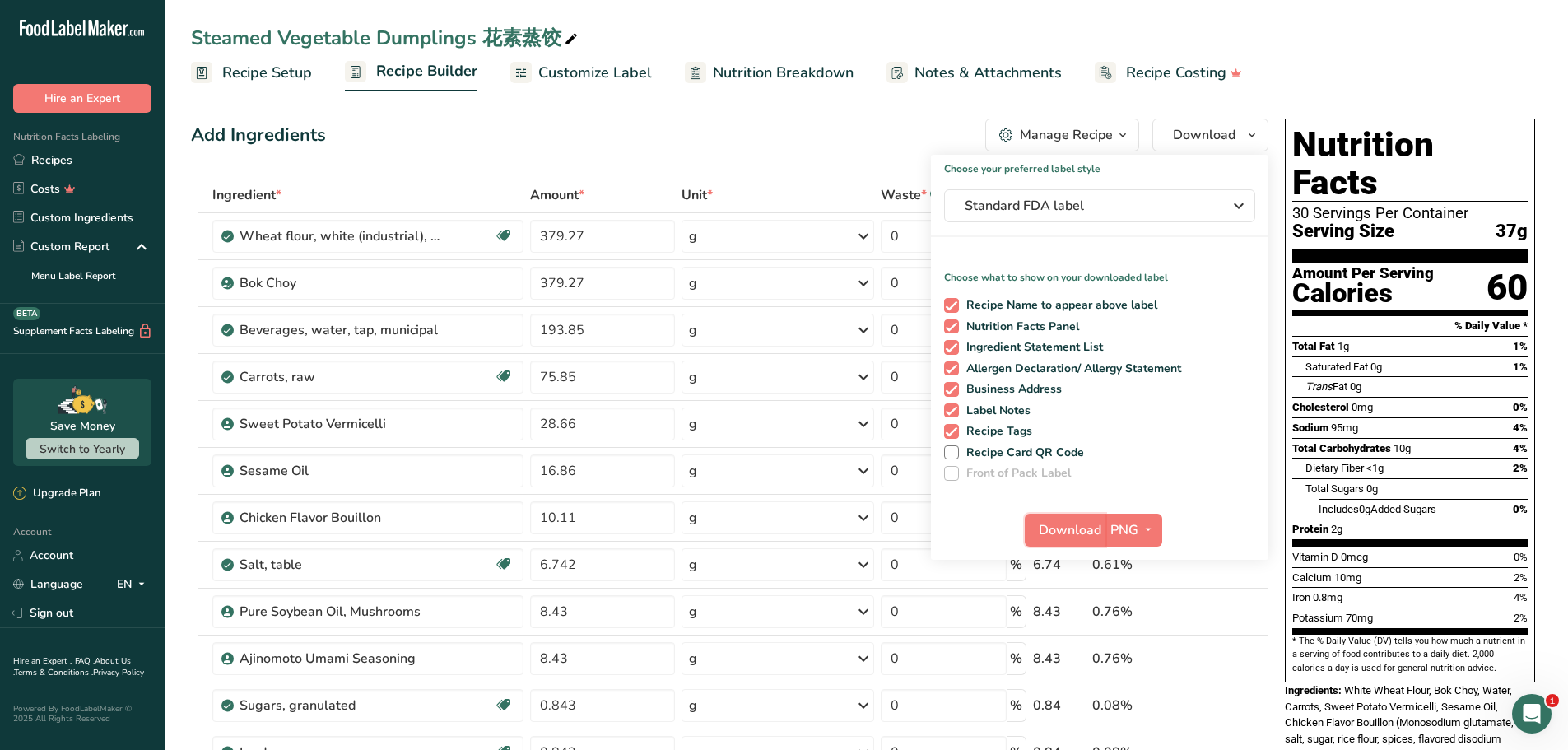 drag, startPoint x: 1071, startPoint y: 536, endPoint x: 1081, endPoint y: 536, distance: 10 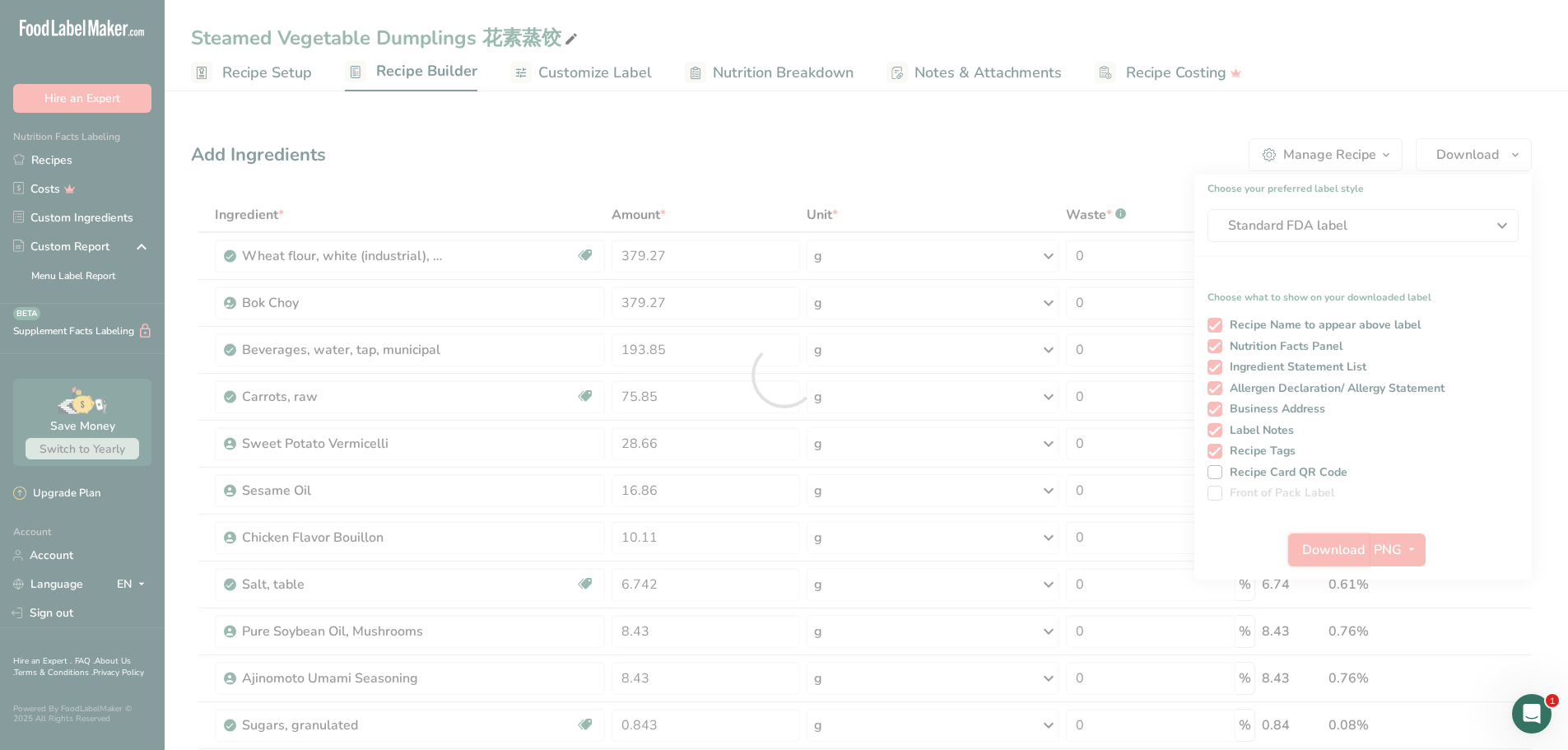 scroll, scrollTop: 0, scrollLeft: 0, axis: both 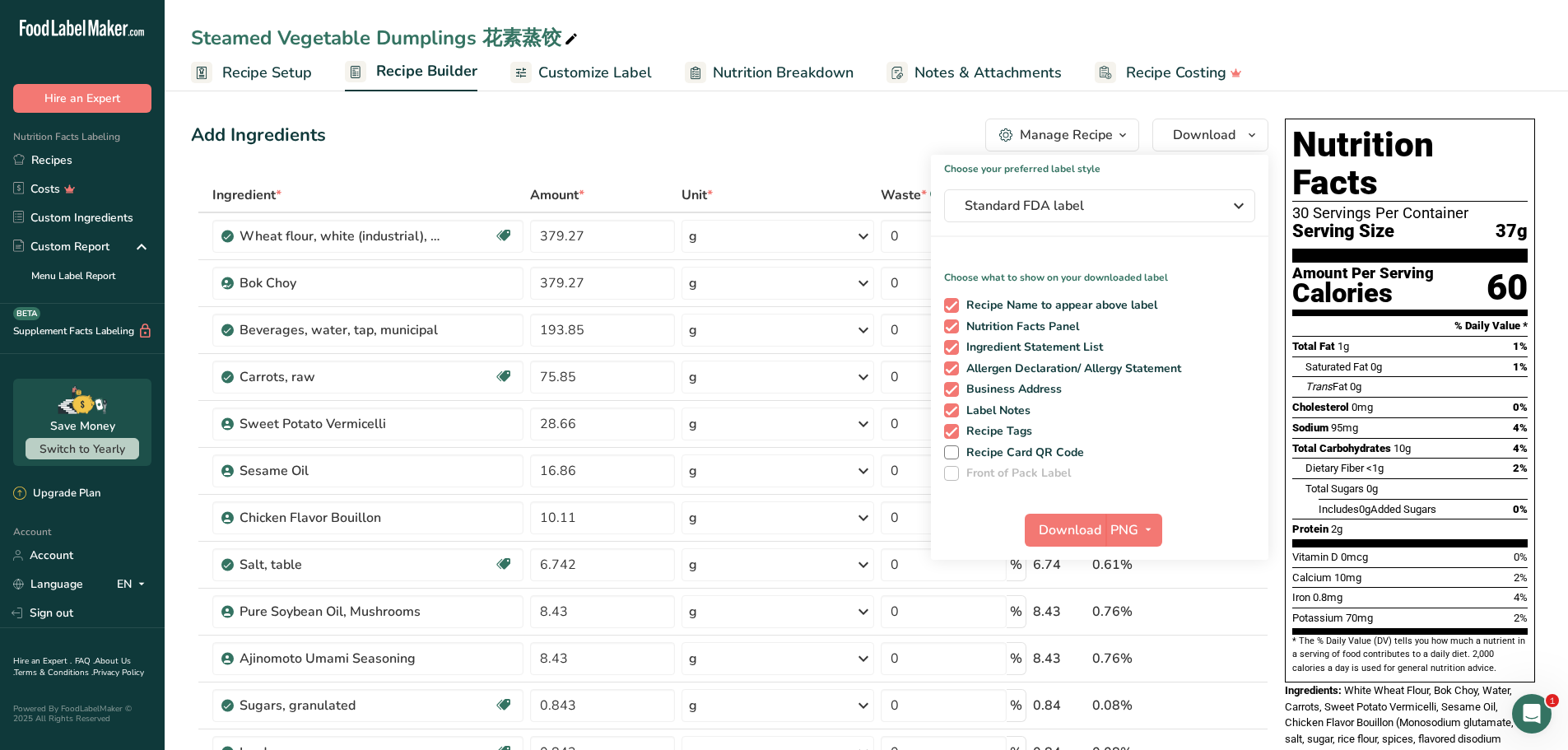 click on "Protein
2g" at bounding box center (1410, 529) 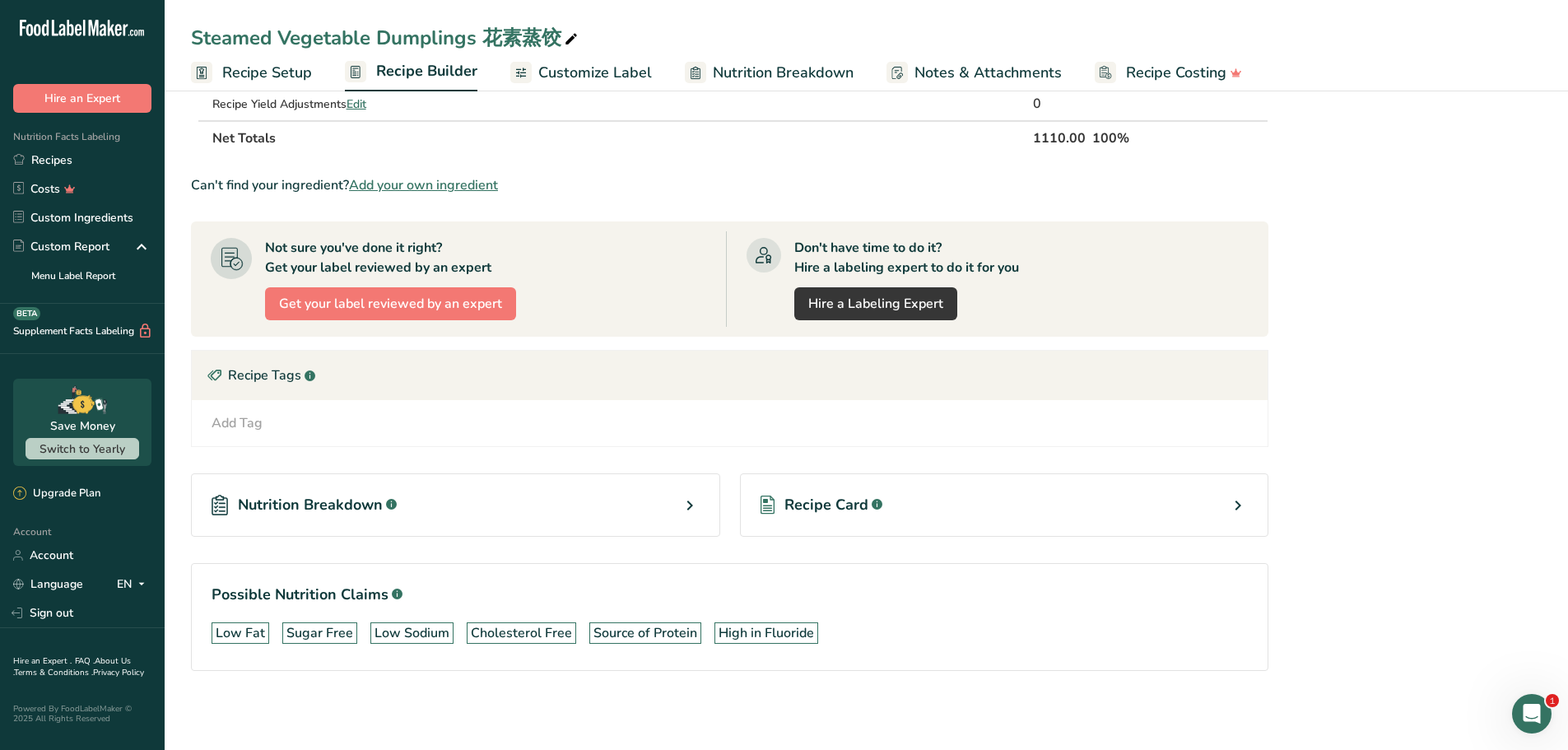 scroll, scrollTop: 0, scrollLeft: 0, axis: both 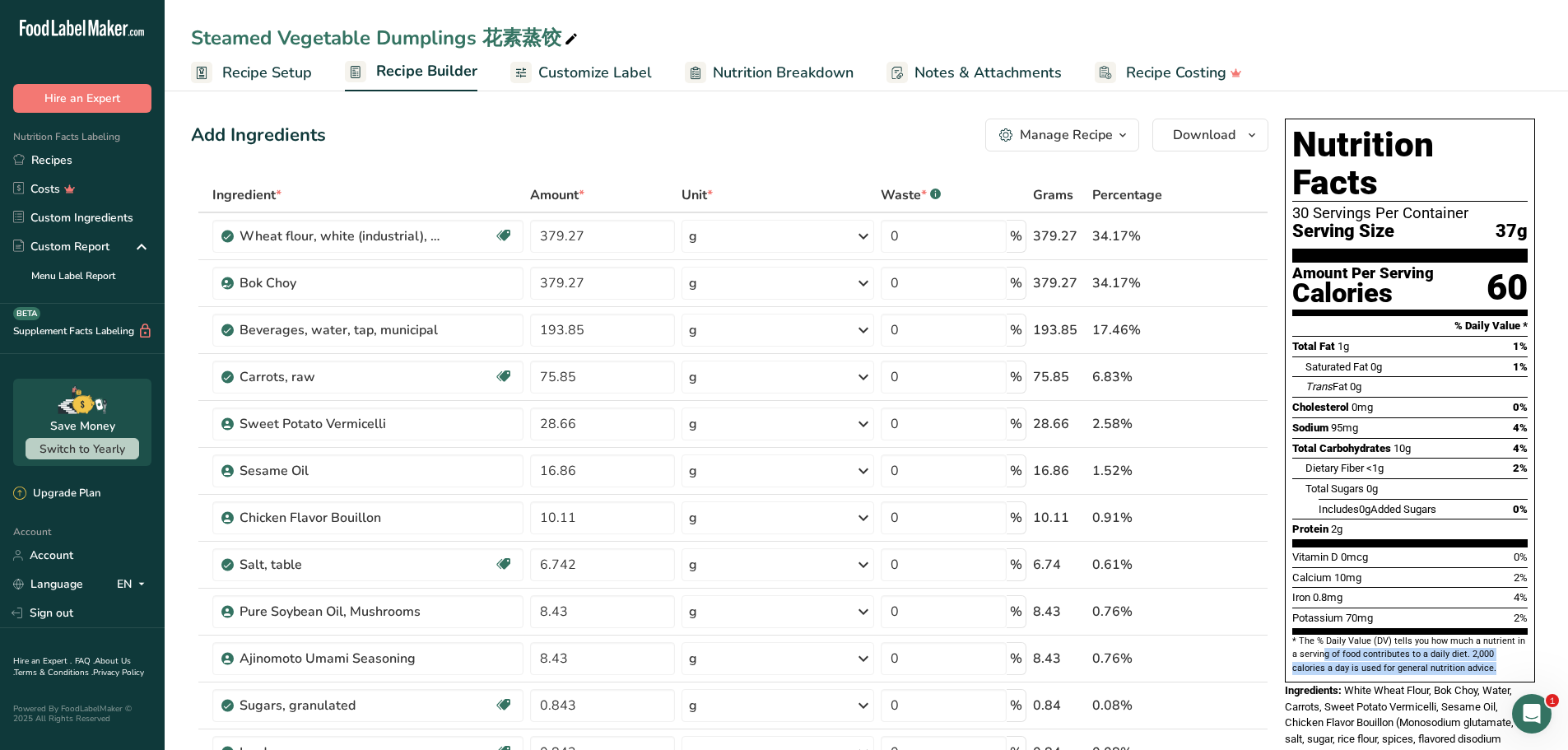 drag, startPoint x: 1285, startPoint y: 652, endPoint x: 1533, endPoint y: 606, distance: 252.23005 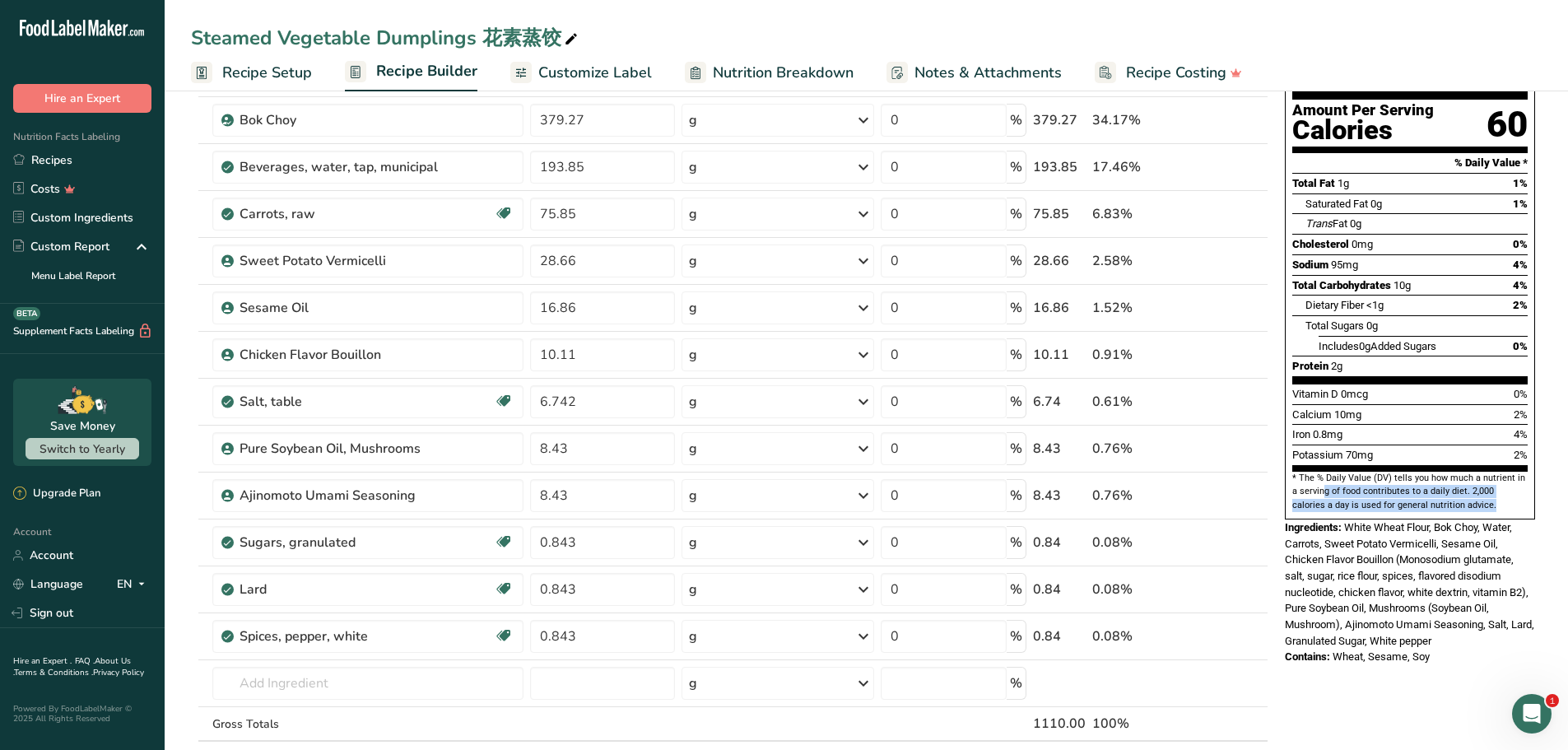 scroll, scrollTop: 165, scrollLeft: 0, axis: vertical 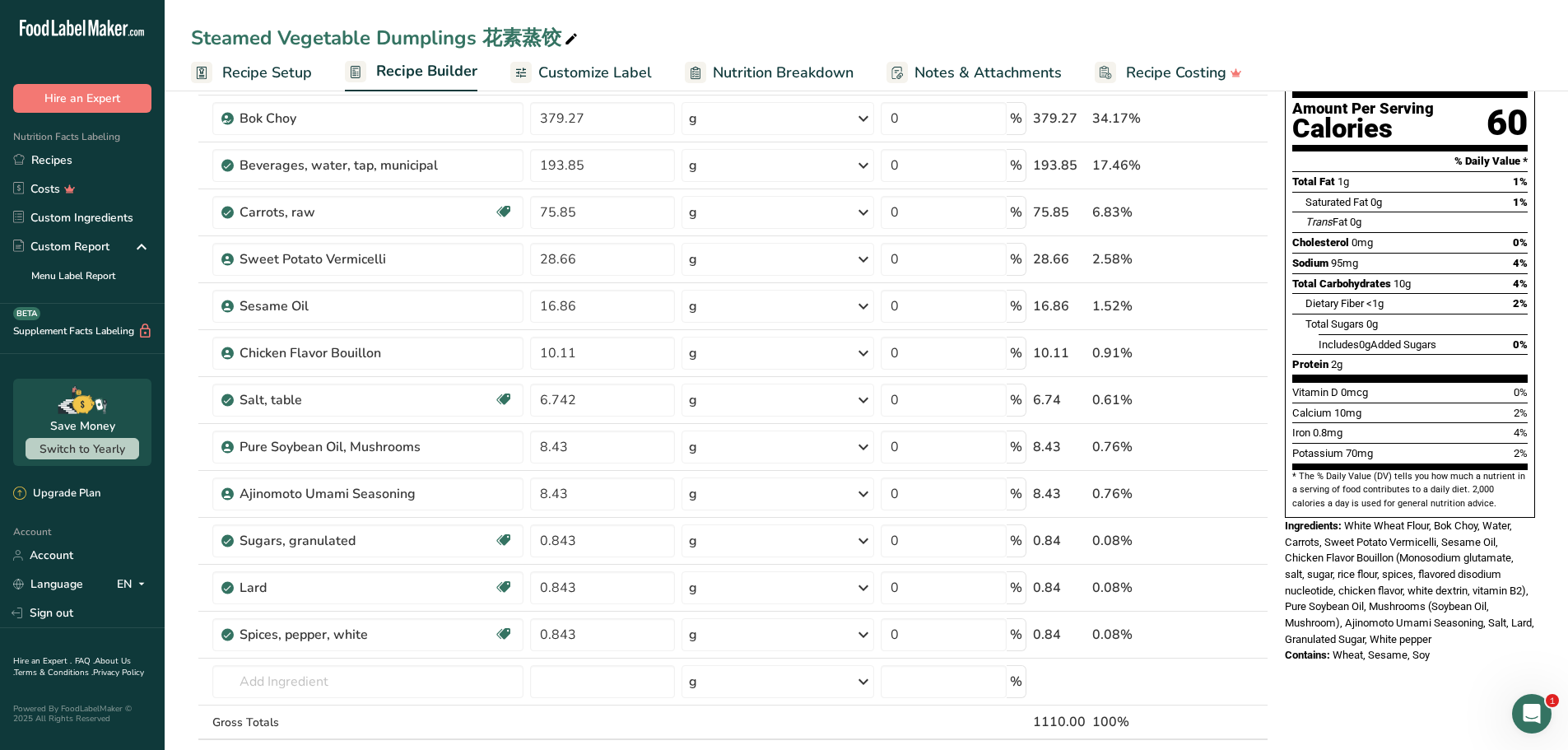 click on "Ingredients:" at bounding box center (1313, 525) 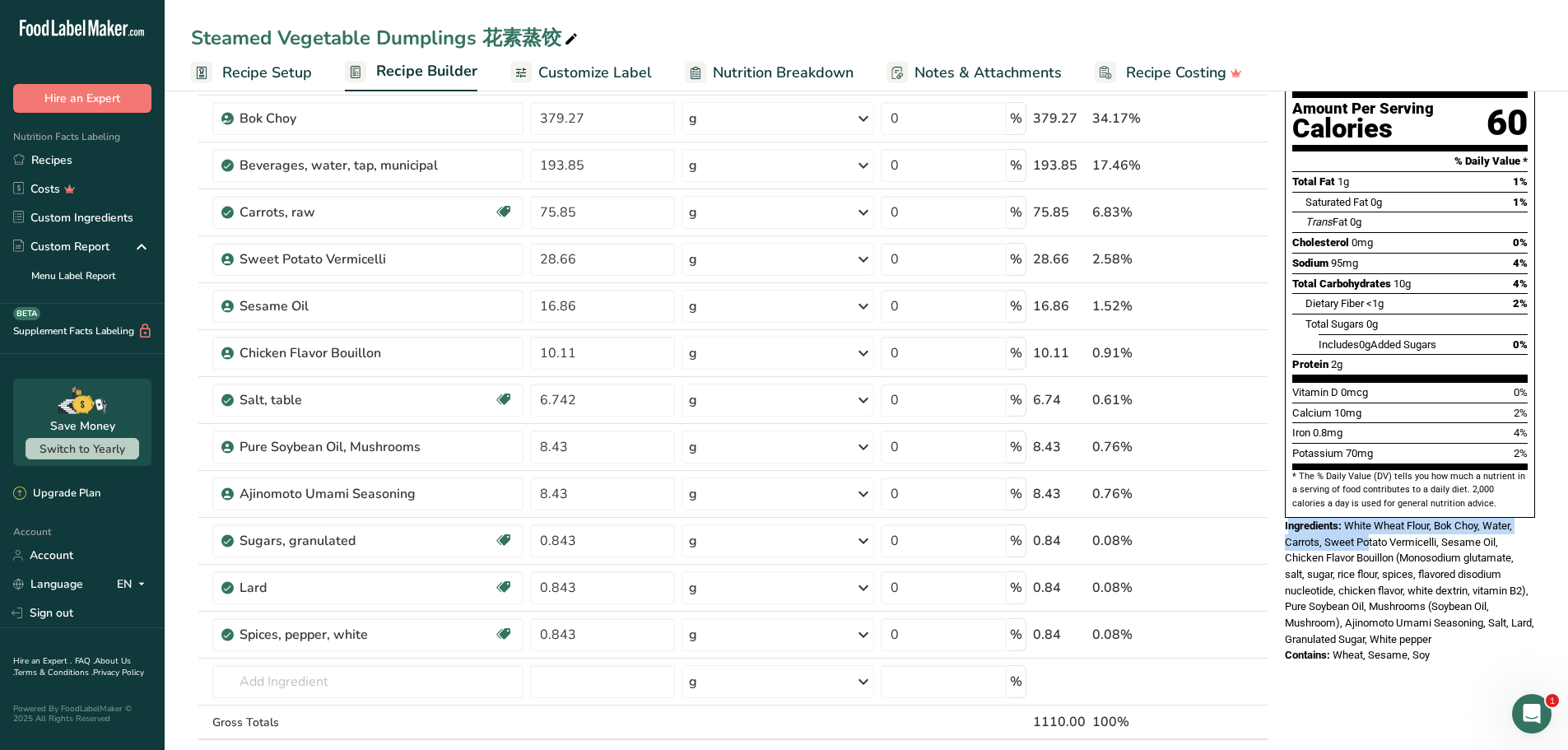 drag, startPoint x: 1287, startPoint y: 486, endPoint x: 1370, endPoint y: 503, distance: 84.72308 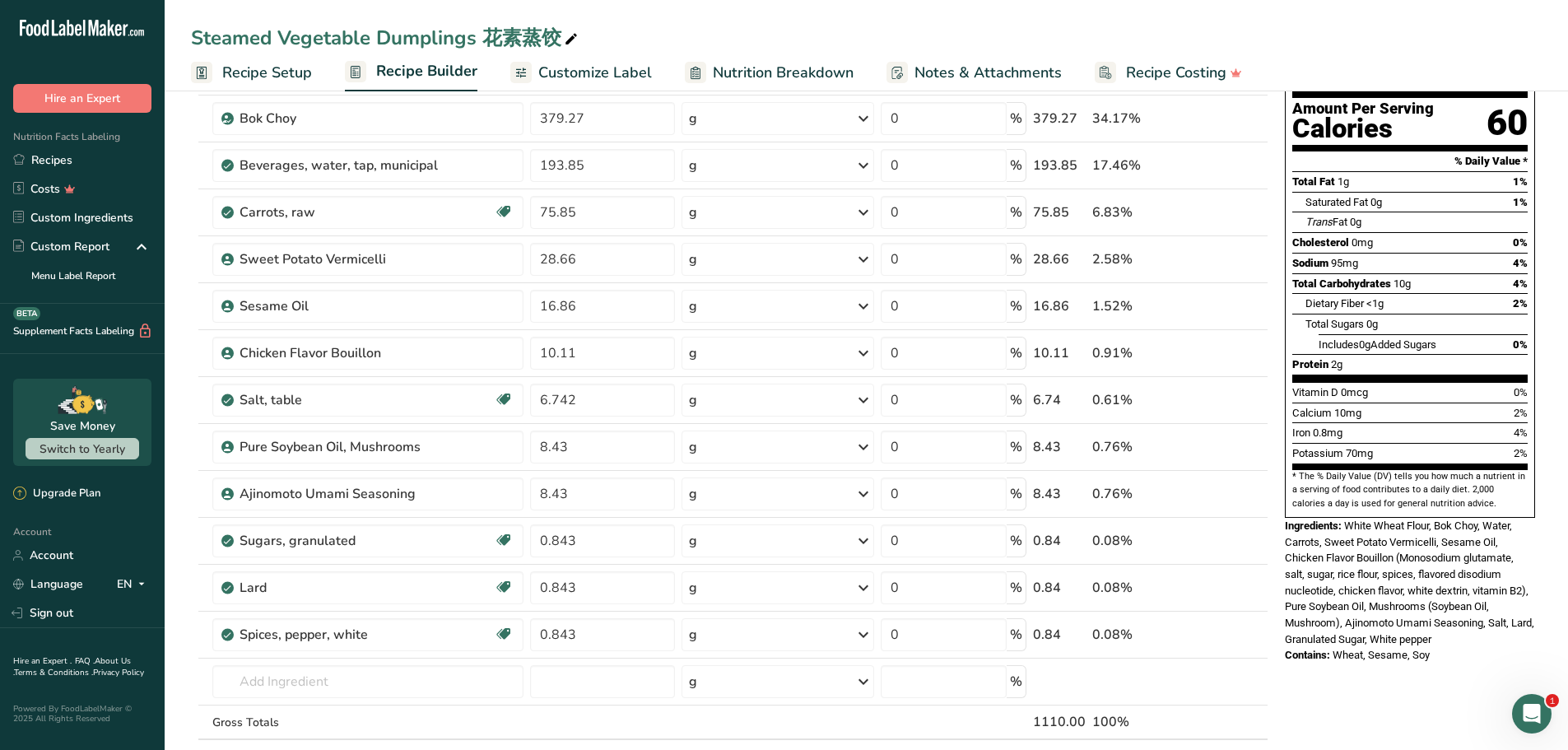 click on "Contains:
Wheat, Sesame, Soy" at bounding box center (1410, 655) 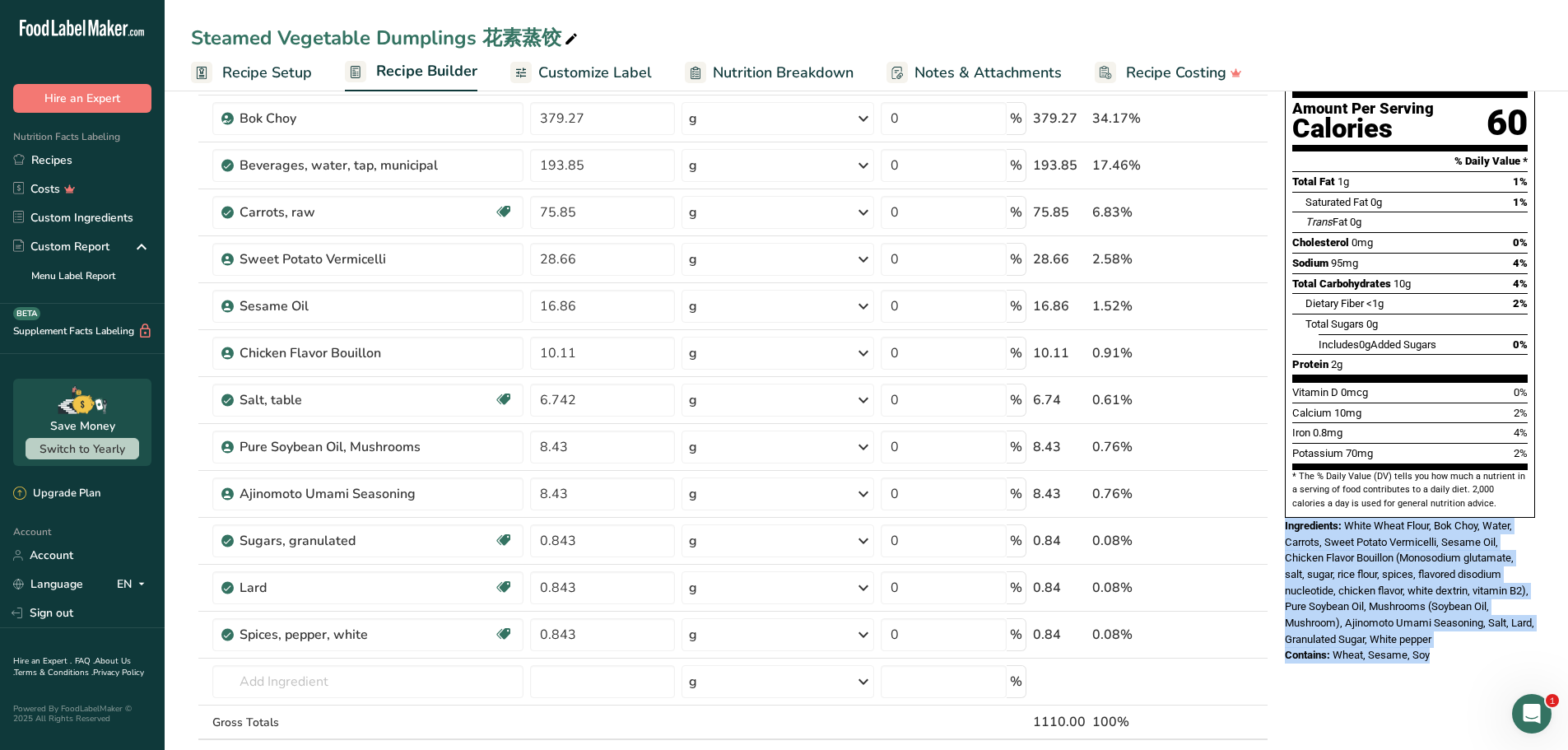 drag, startPoint x: 1437, startPoint y: 621, endPoint x: 1285, endPoint y: 491, distance: 200.01 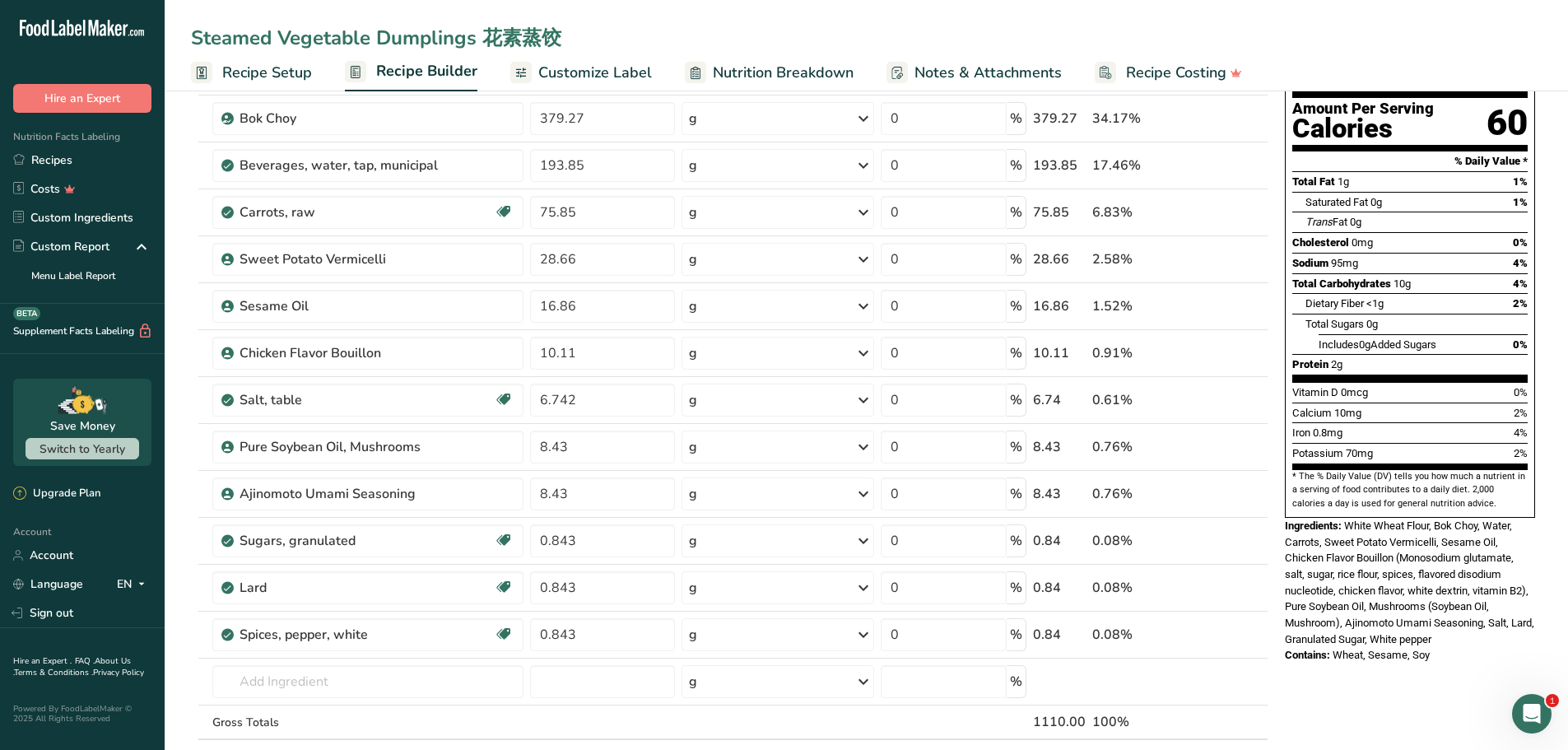 drag, startPoint x: 561, startPoint y: 35, endPoint x: 170, endPoint y: 25, distance: 391.12786 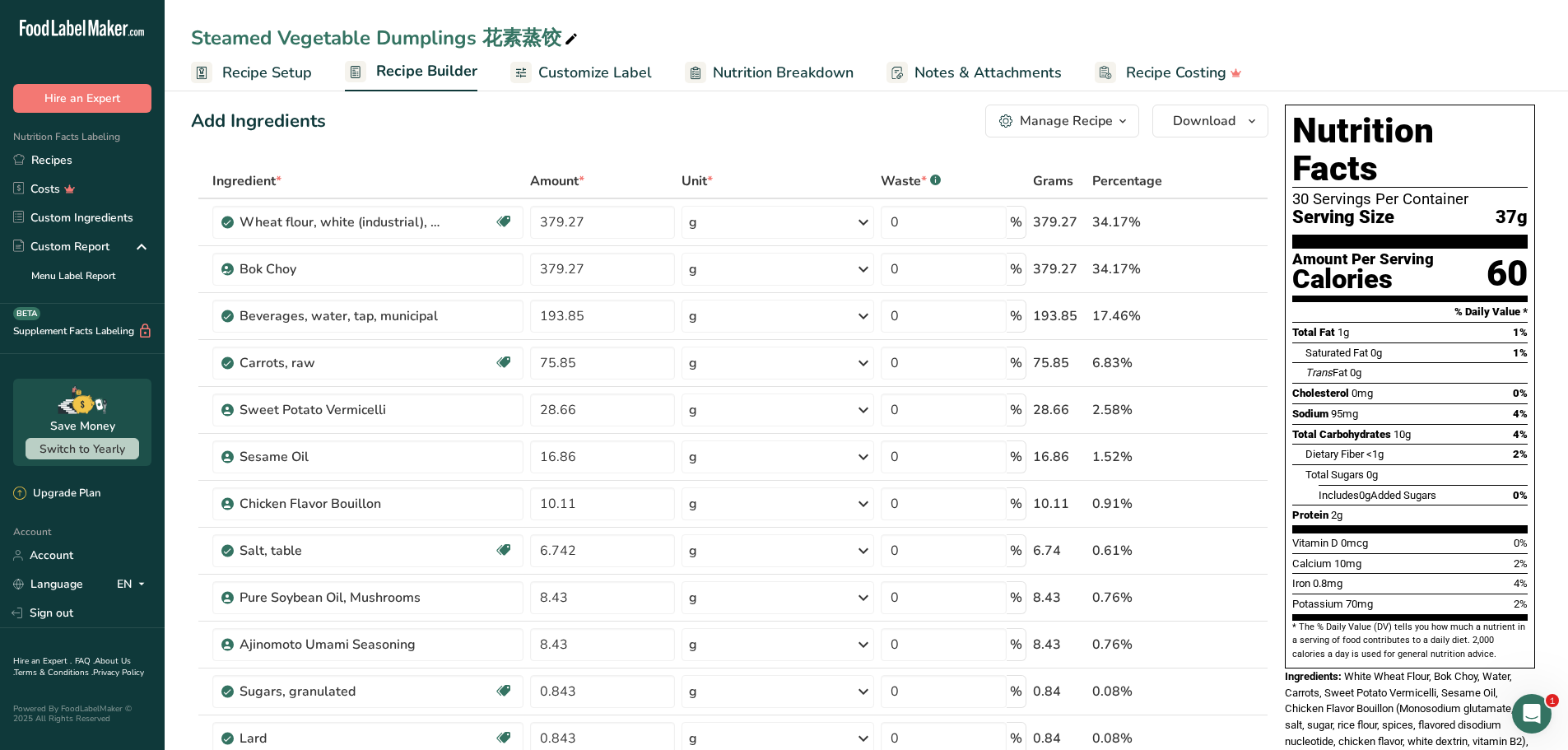 scroll, scrollTop: 0, scrollLeft: 0, axis: both 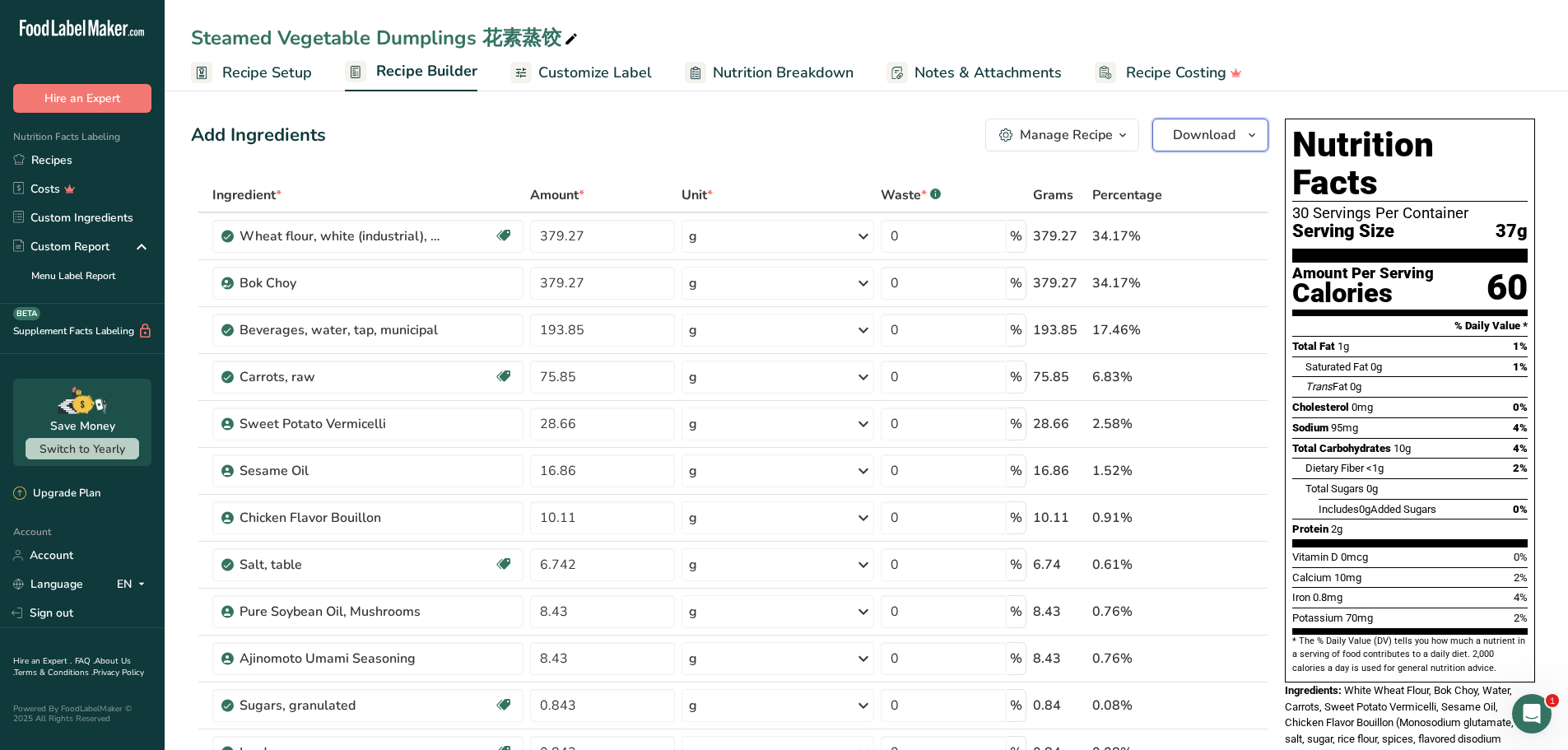 click on "Download" at bounding box center [1210, 135] 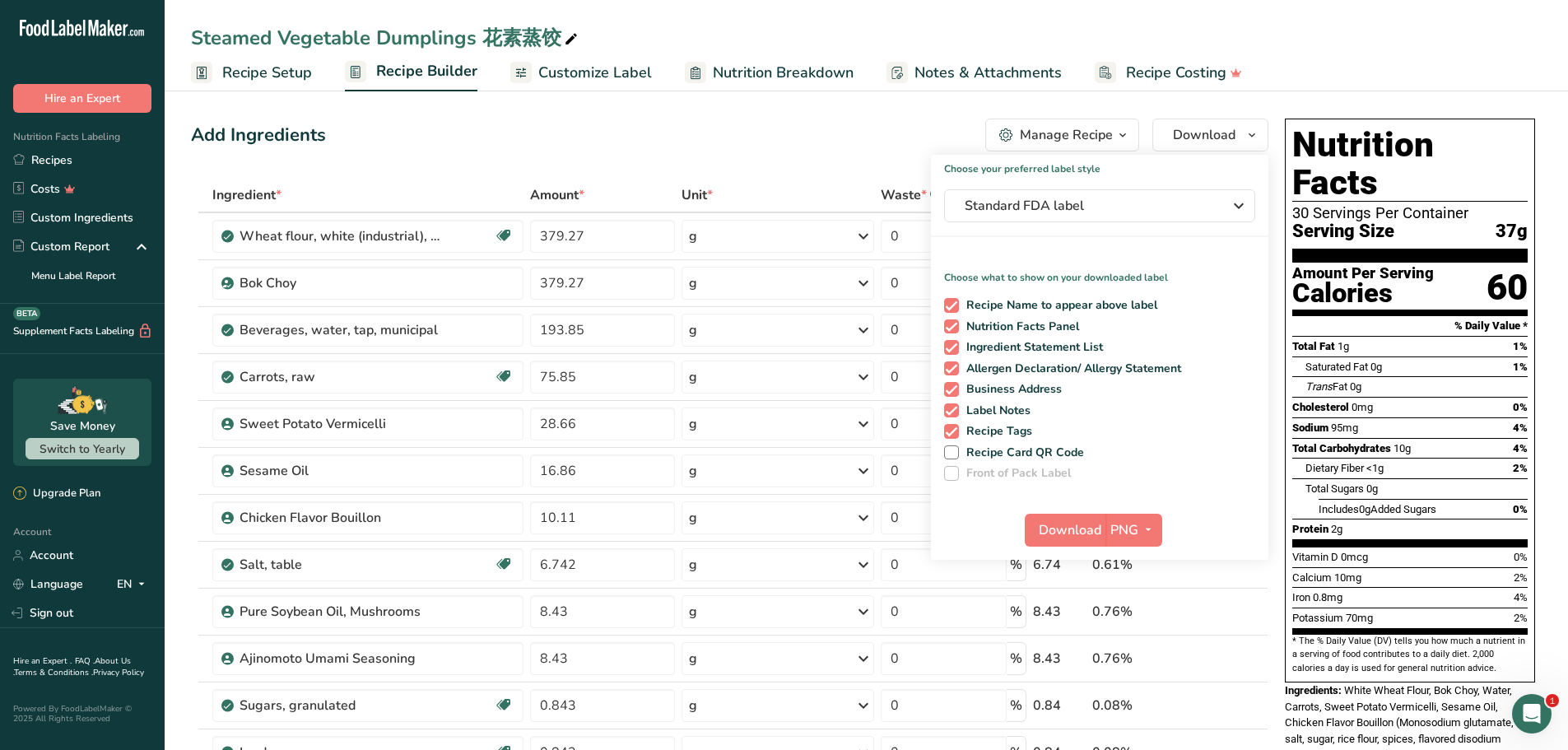 click at bounding box center (571, 40) 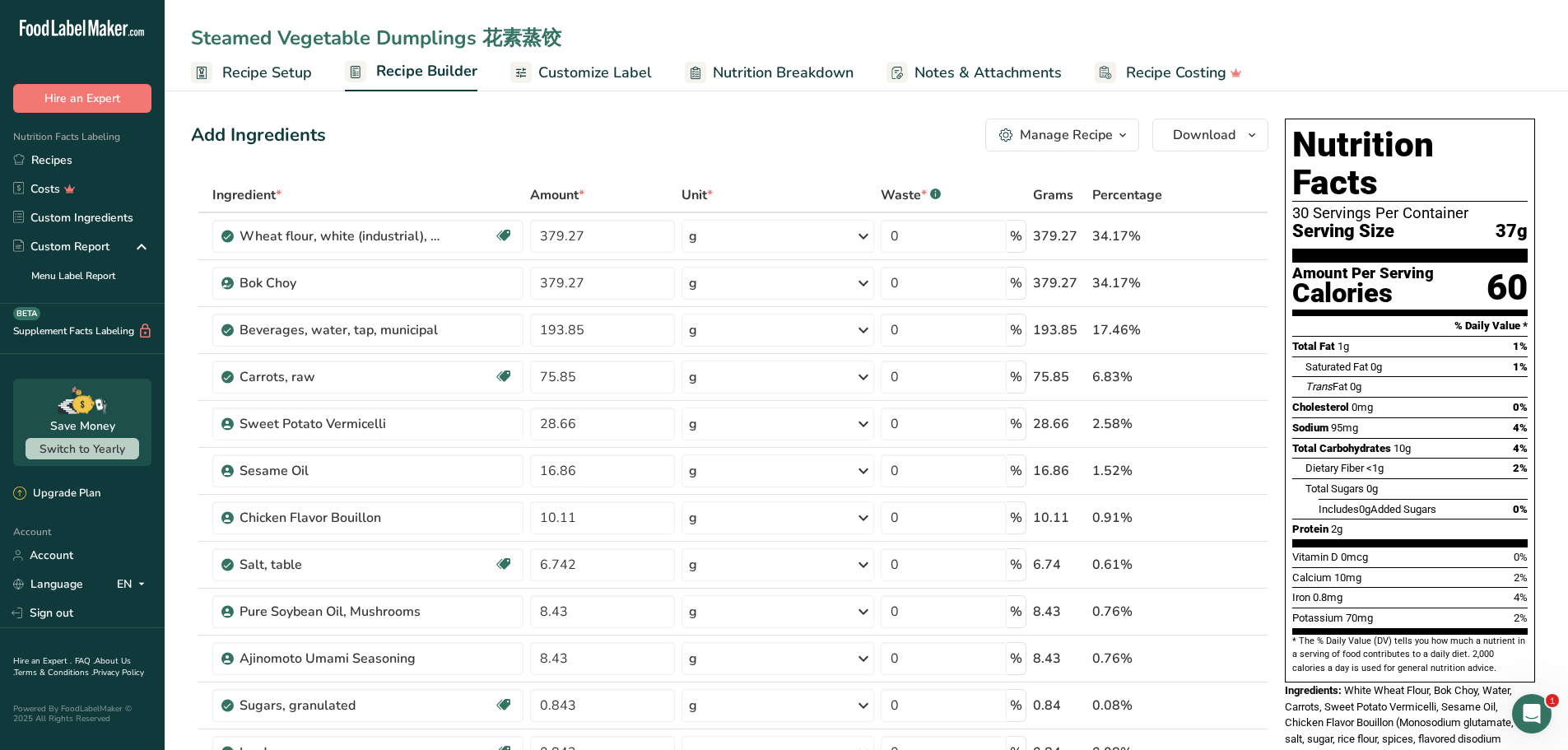 drag, startPoint x: 567, startPoint y: 32, endPoint x: 188, endPoint y: 41, distance: 379.1068 